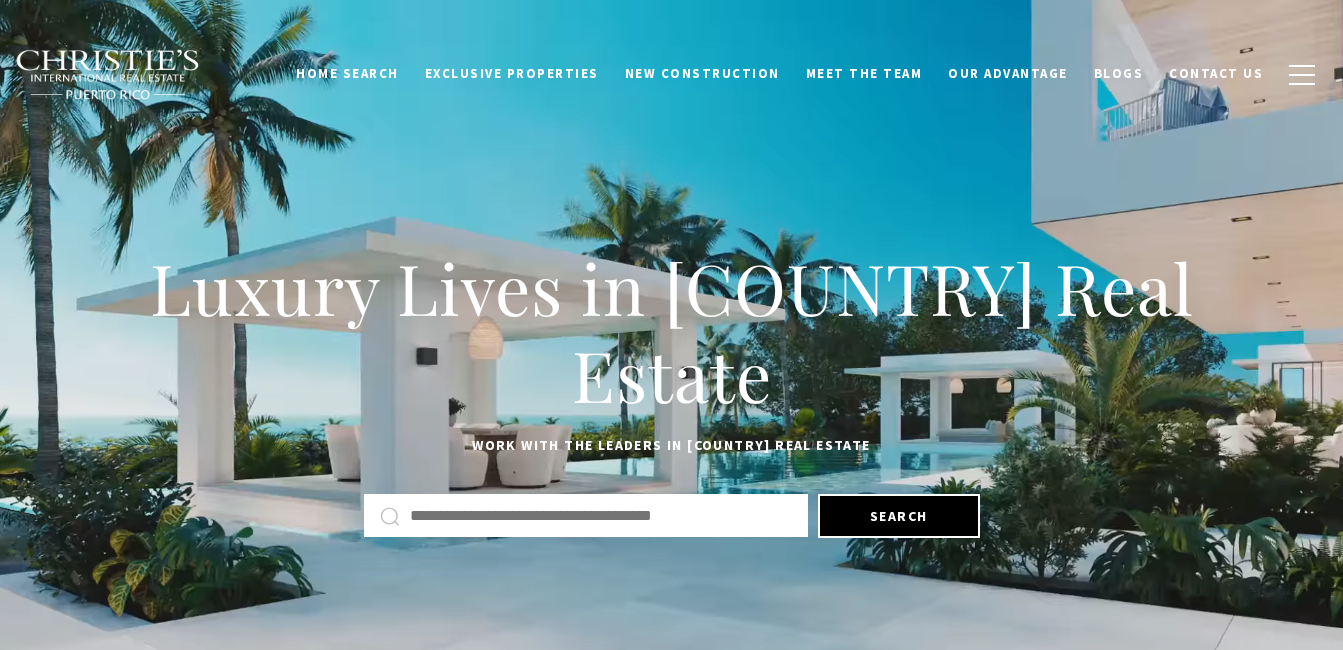 scroll, scrollTop: 0, scrollLeft: 0, axis: both 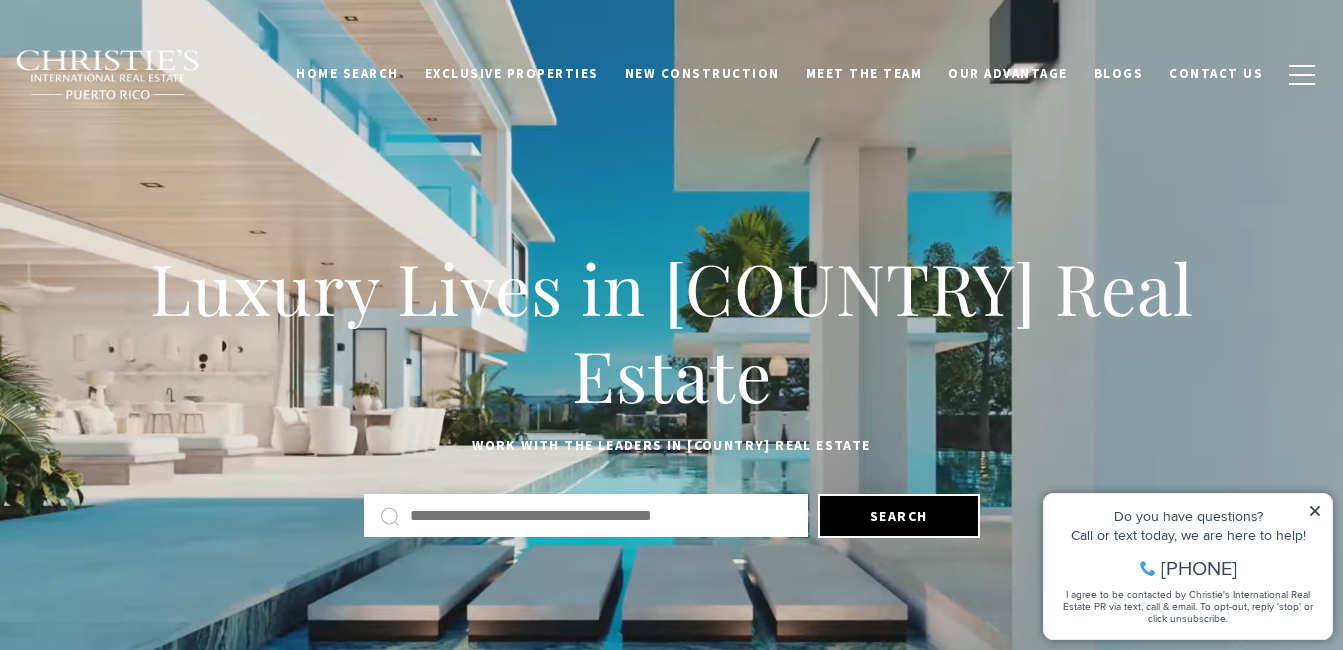 click 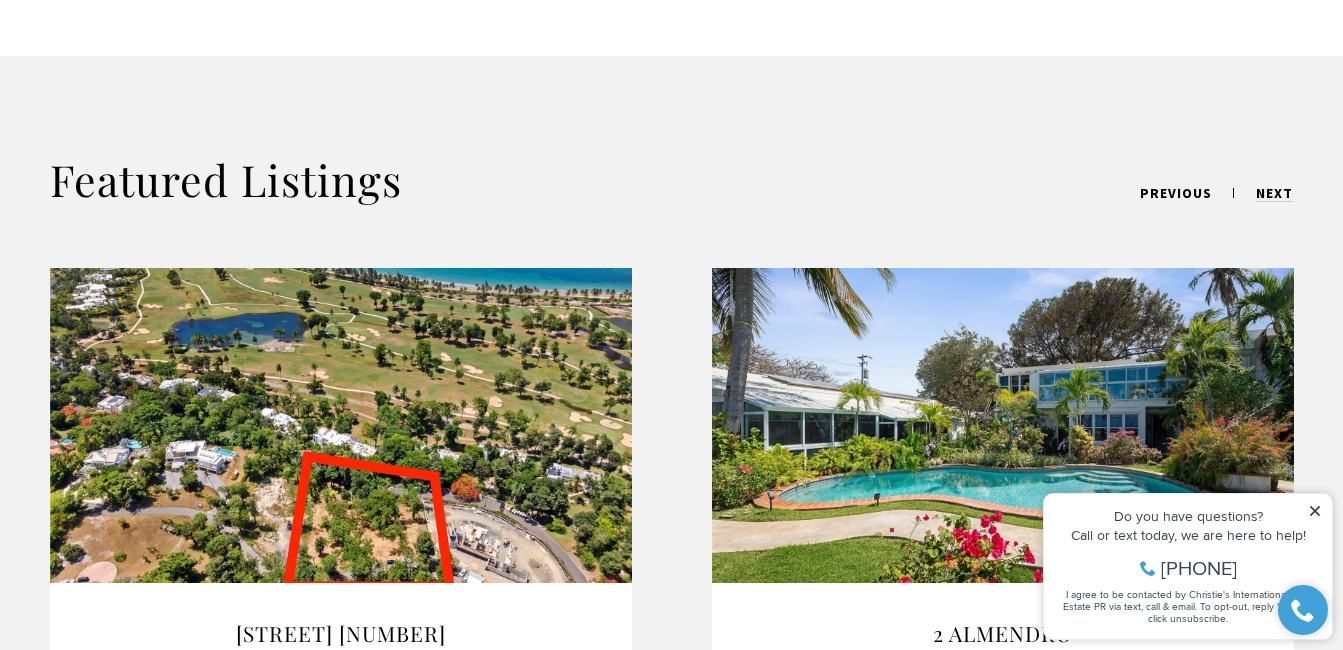 scroll, scrollTop: 1500, scrollLeft: 0, axis: vertical 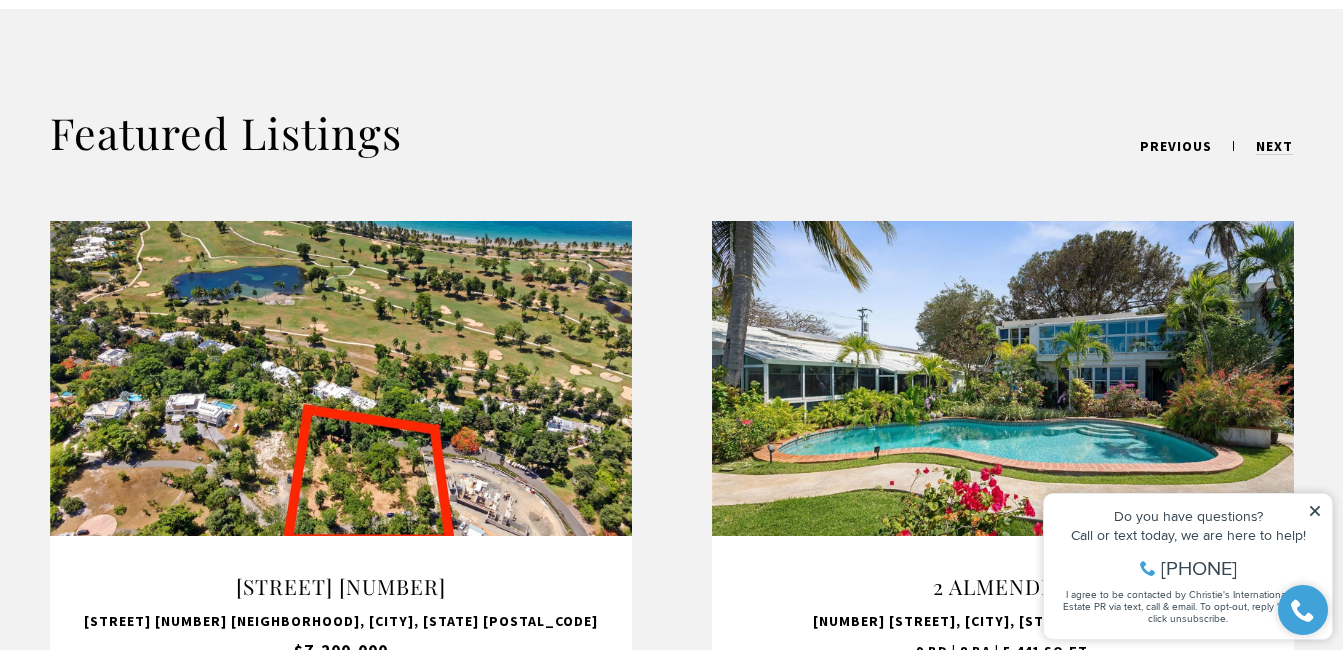 click 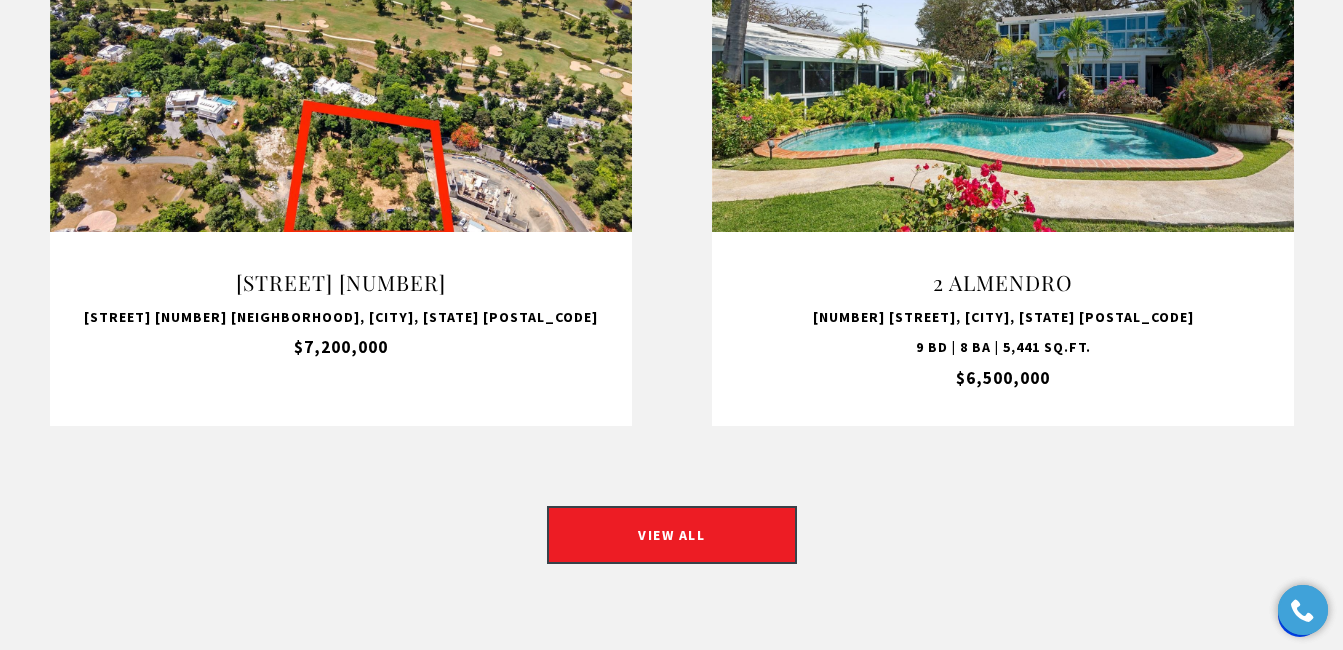 scroll, scrollTop: 1833, scrollLeft: 0, axis: vertical 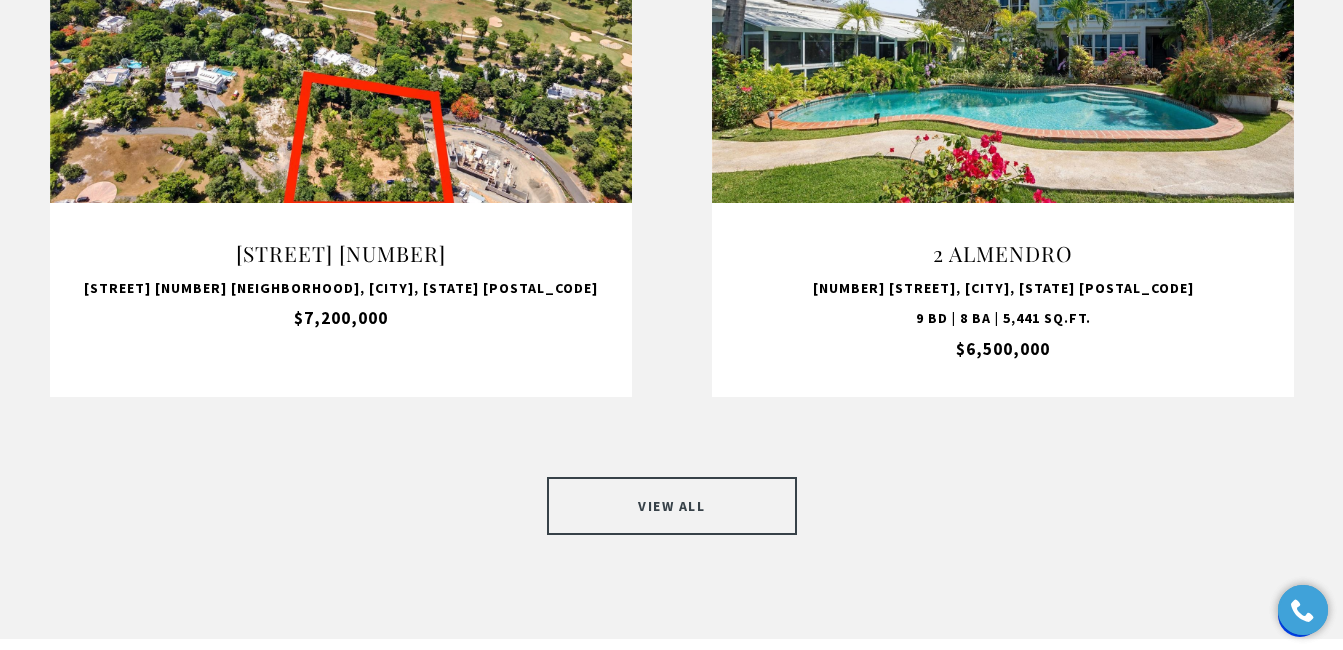 click on "VIEW ALL" at bounding box center (672, 506) 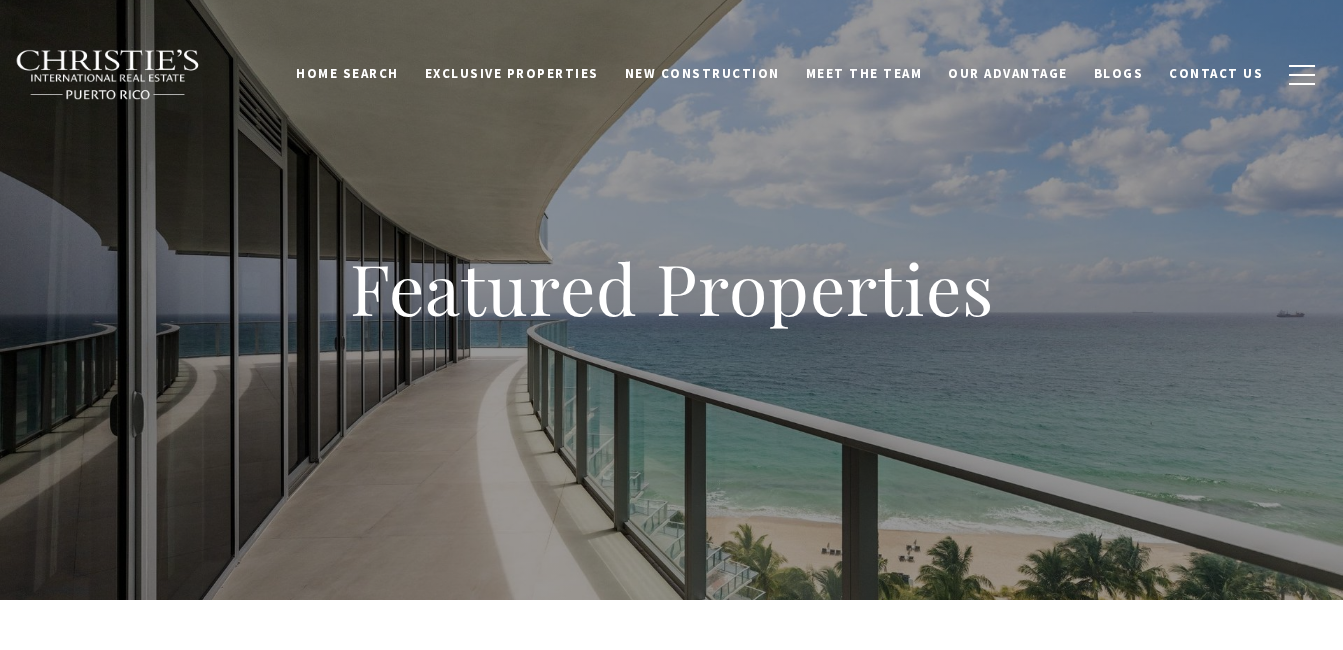 scroll, scrollTop: 0, scrollLeft: 0, axis: both 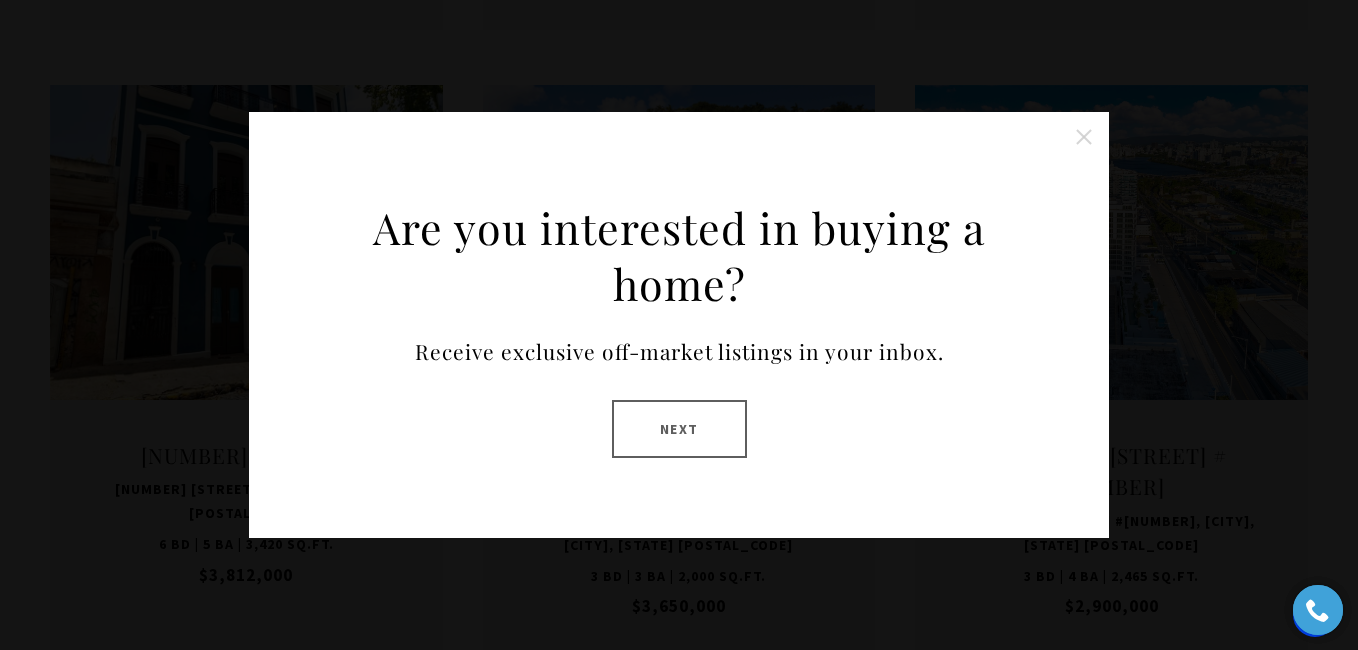 click at bounding box center (1084, 137) 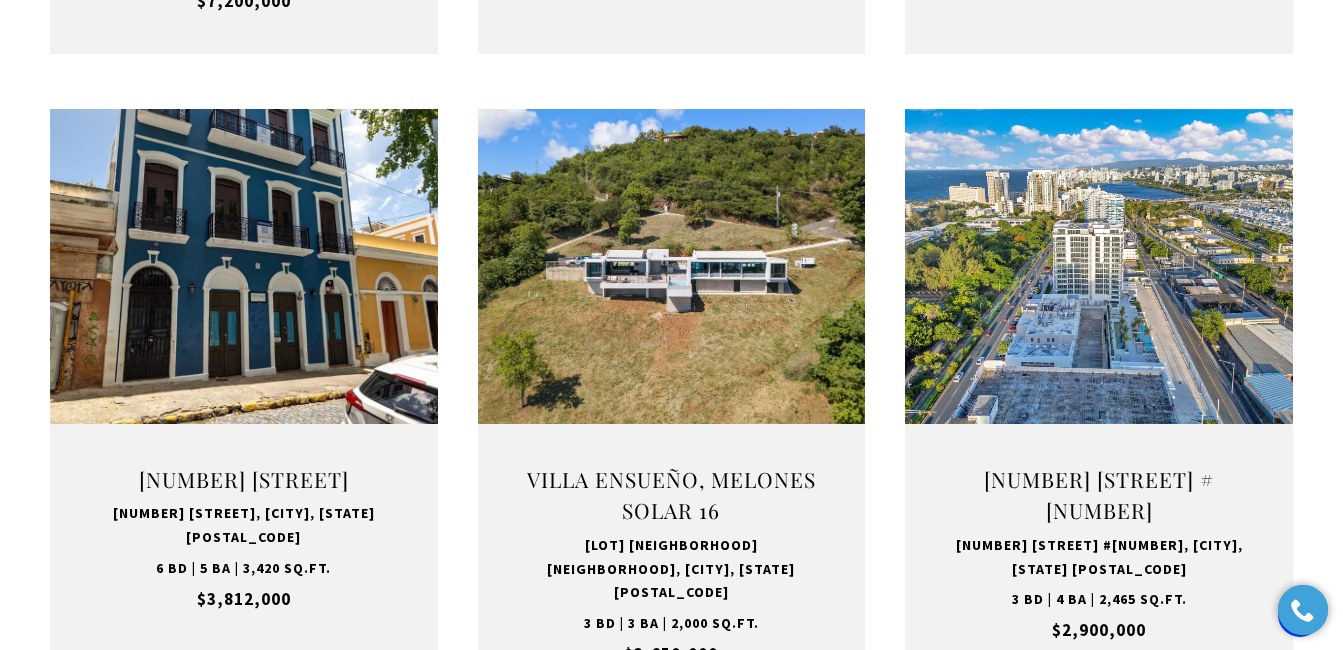 drag, startPoint x: 1094, startPoint y: 133, endPoint x: 1107, endPoint y: 144, distance: 17.029387 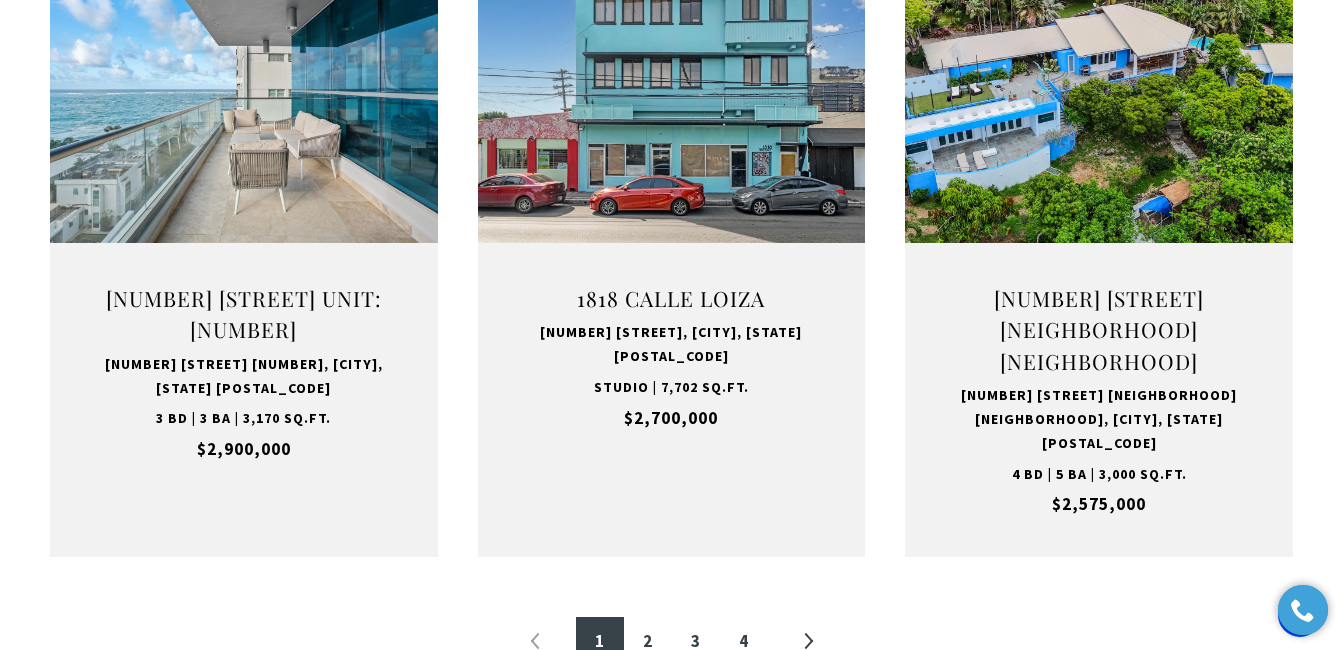 scroll, scrollTop: 2333, scrollLeft: 0, axis: vertical 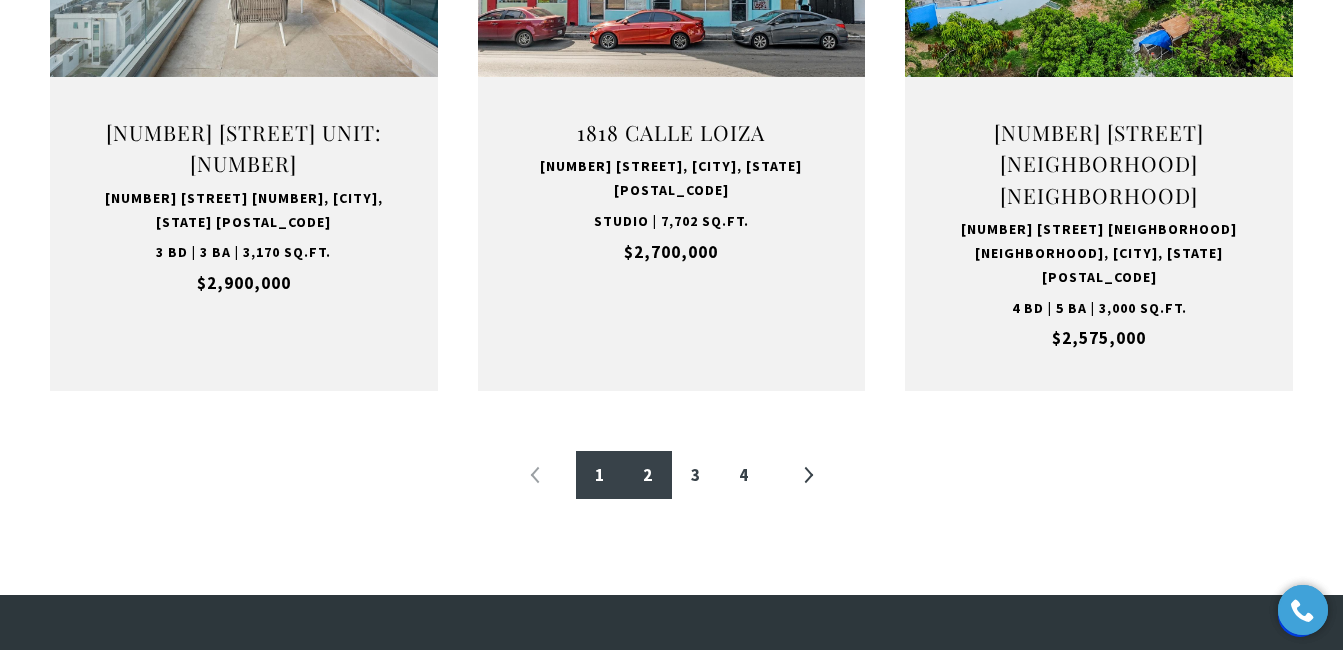 click on "2" at bounding box center (648, 475) 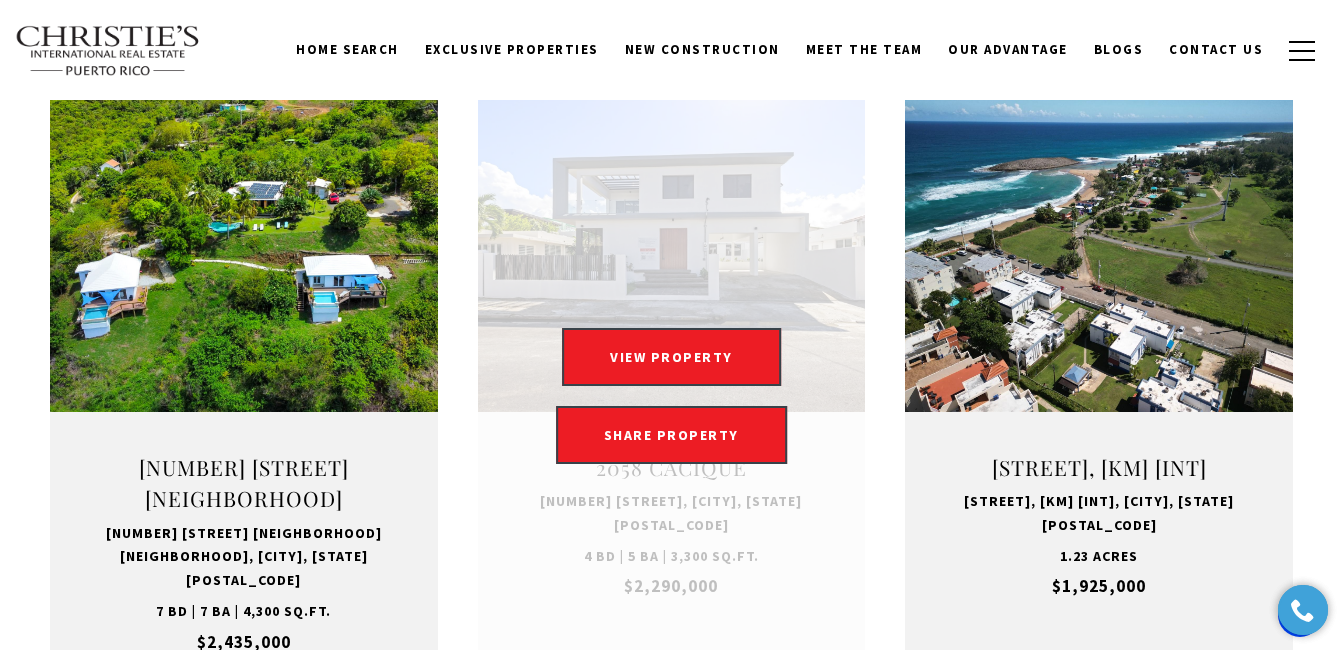 scroll, scrollTop: 767, scrollLeft: 0, axis: vertical 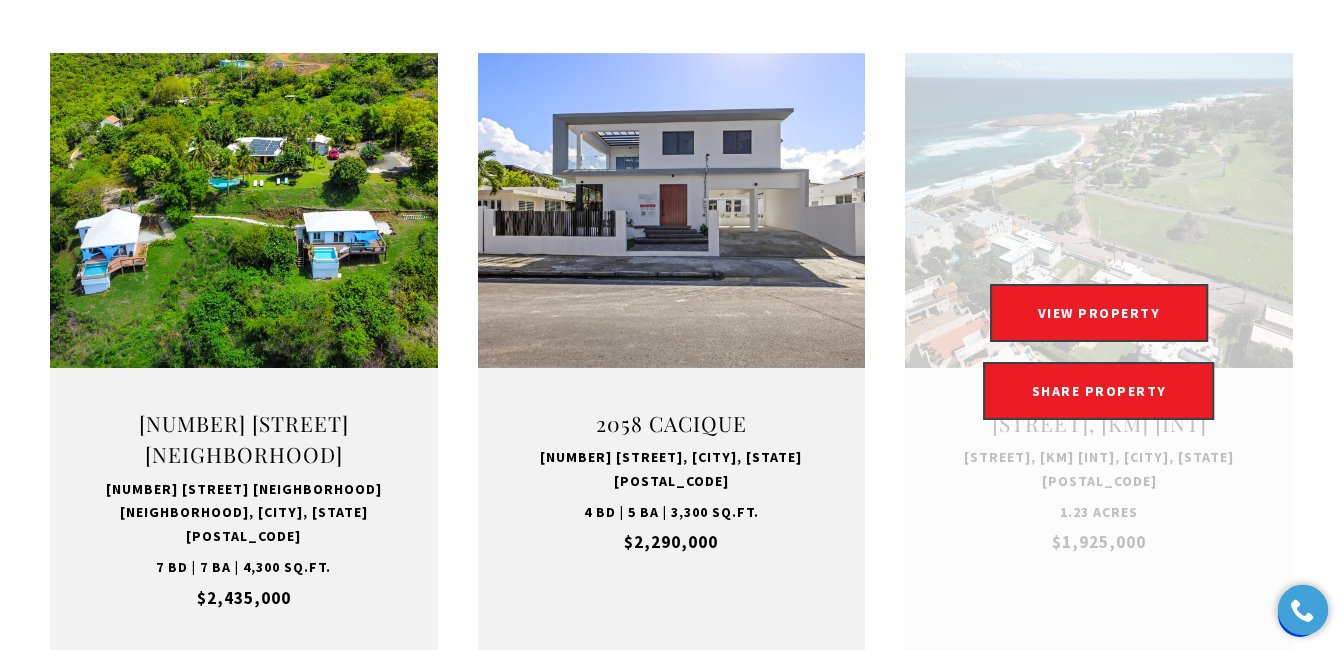 click at bounding box center [1099, 352] 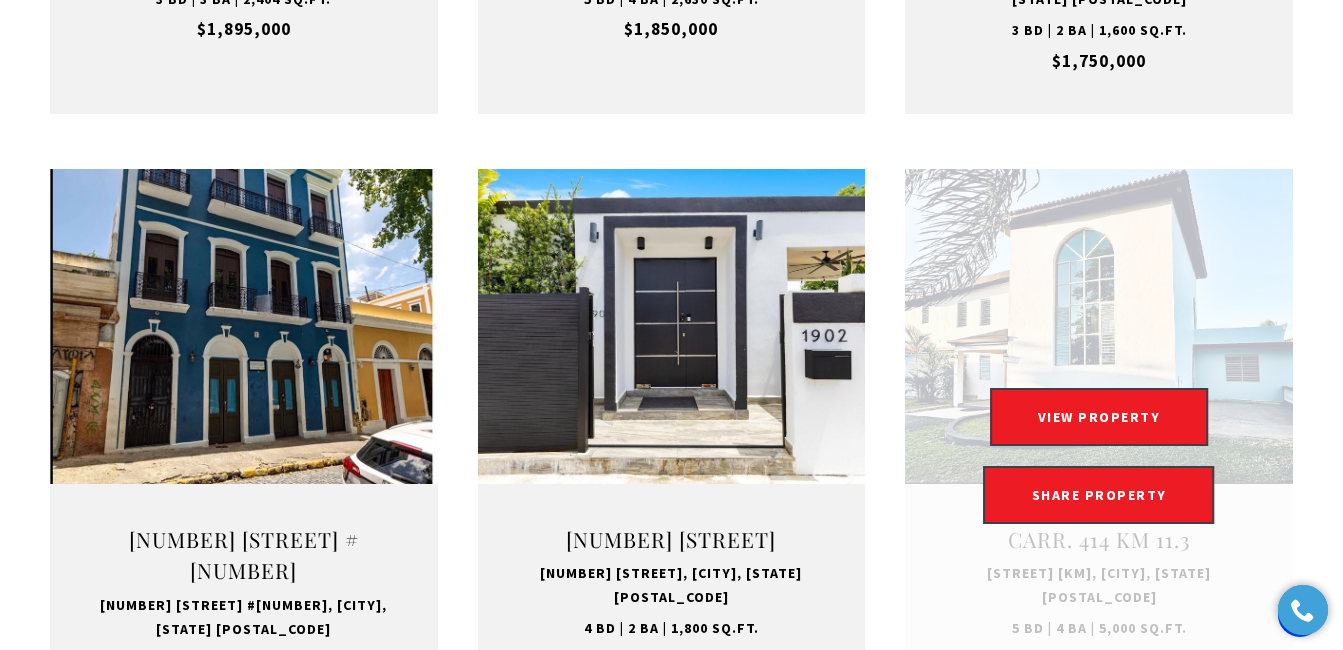 scroll, scrollTop: 2100, scrollLeft: 0, axis: vertical 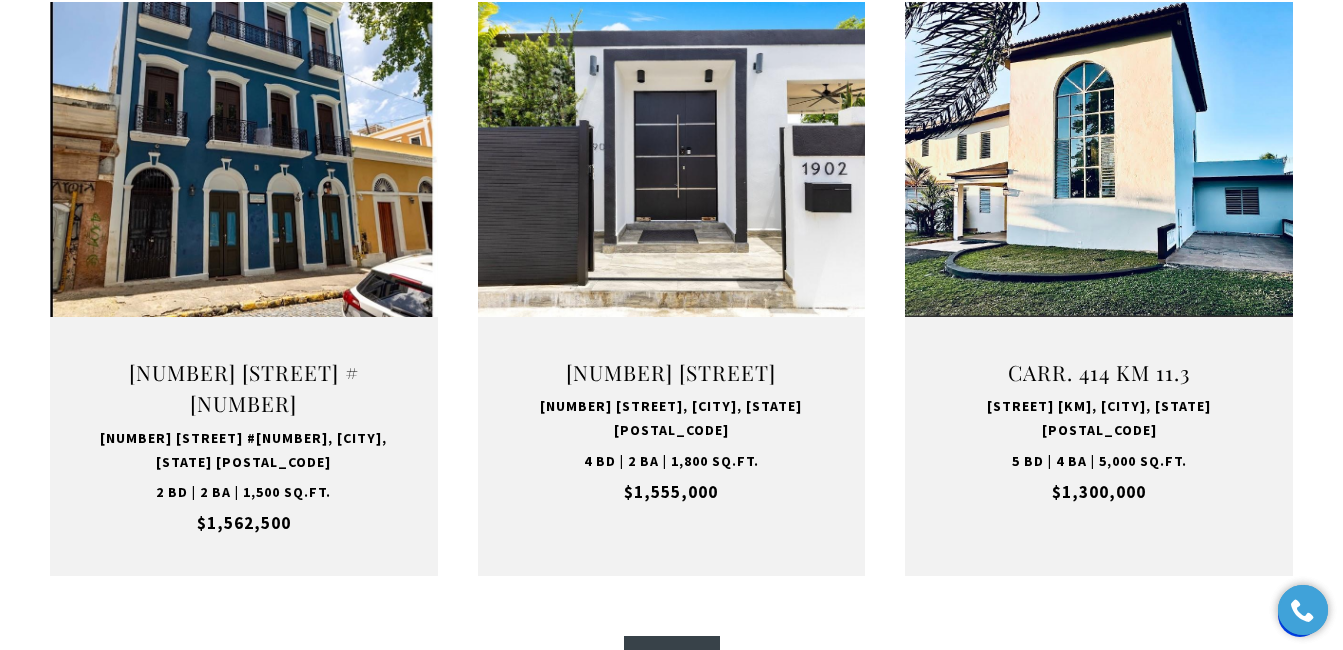 click on "3" at bounding box center [696, 660] 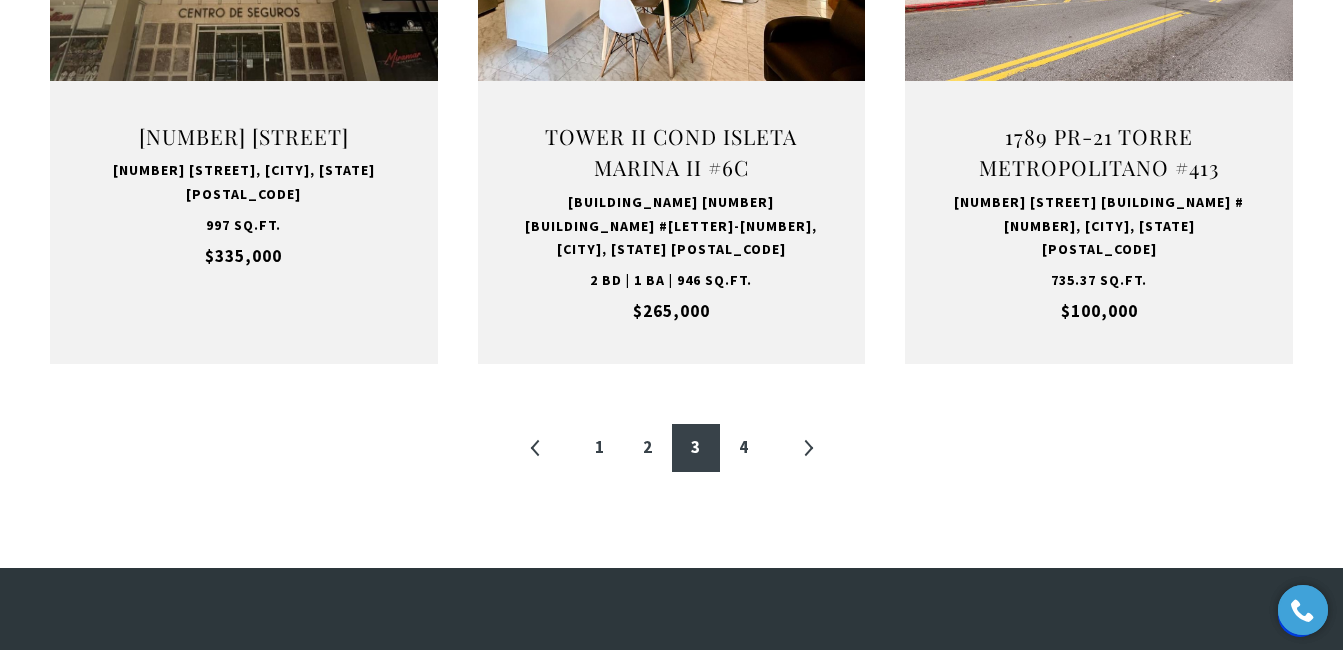 scroll, scrollTop: 2100, scrollLeft: 0, axis: vertical 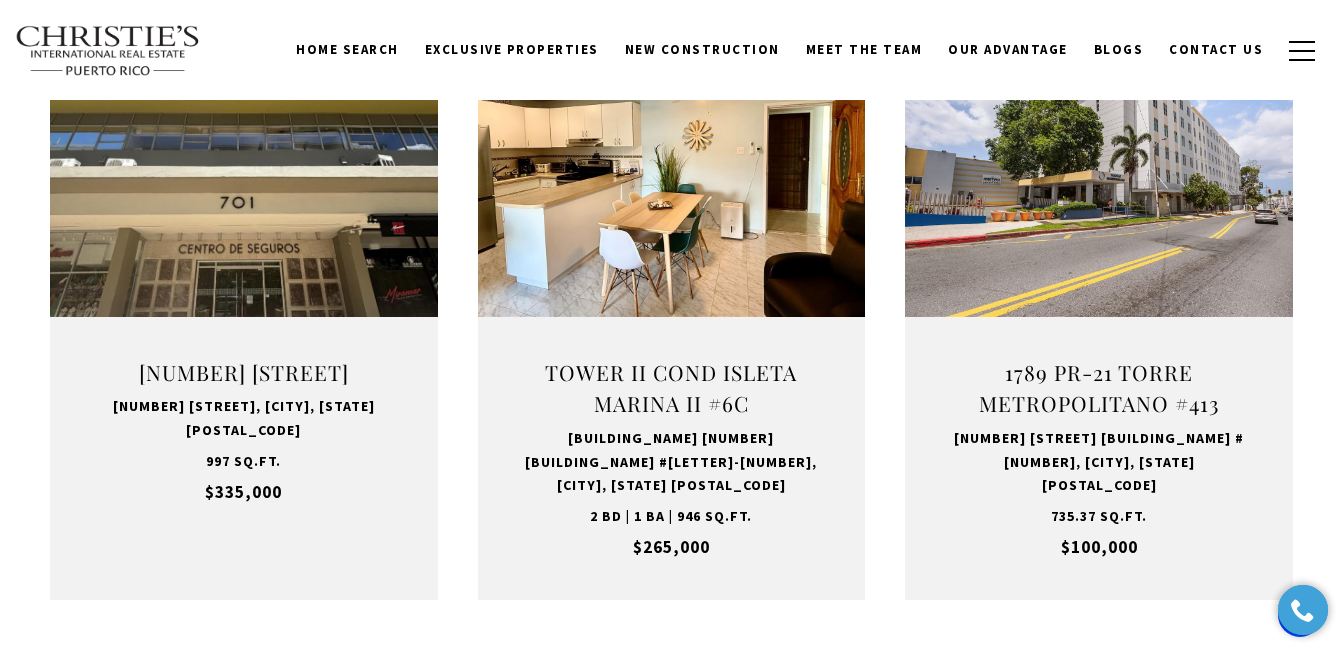 click on "4" at bounding box center (744, 684) 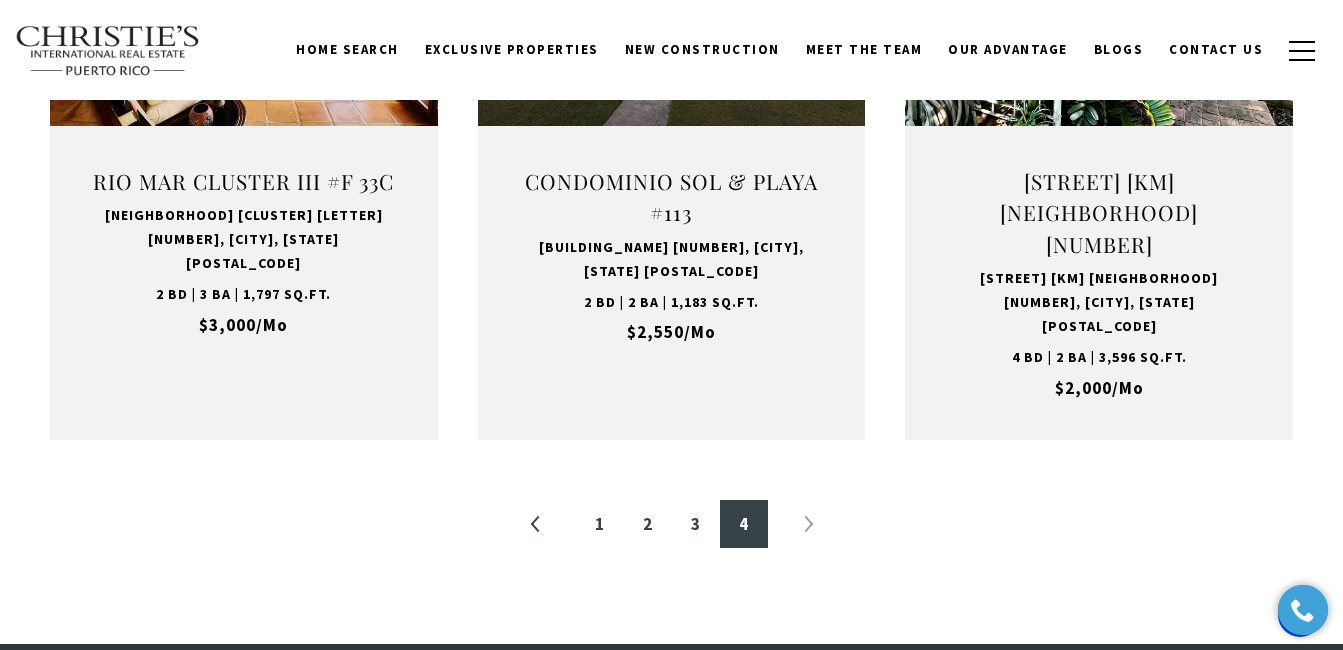 scroll, scrollTop: 2100, scrollLeft: 0, axis: vertical 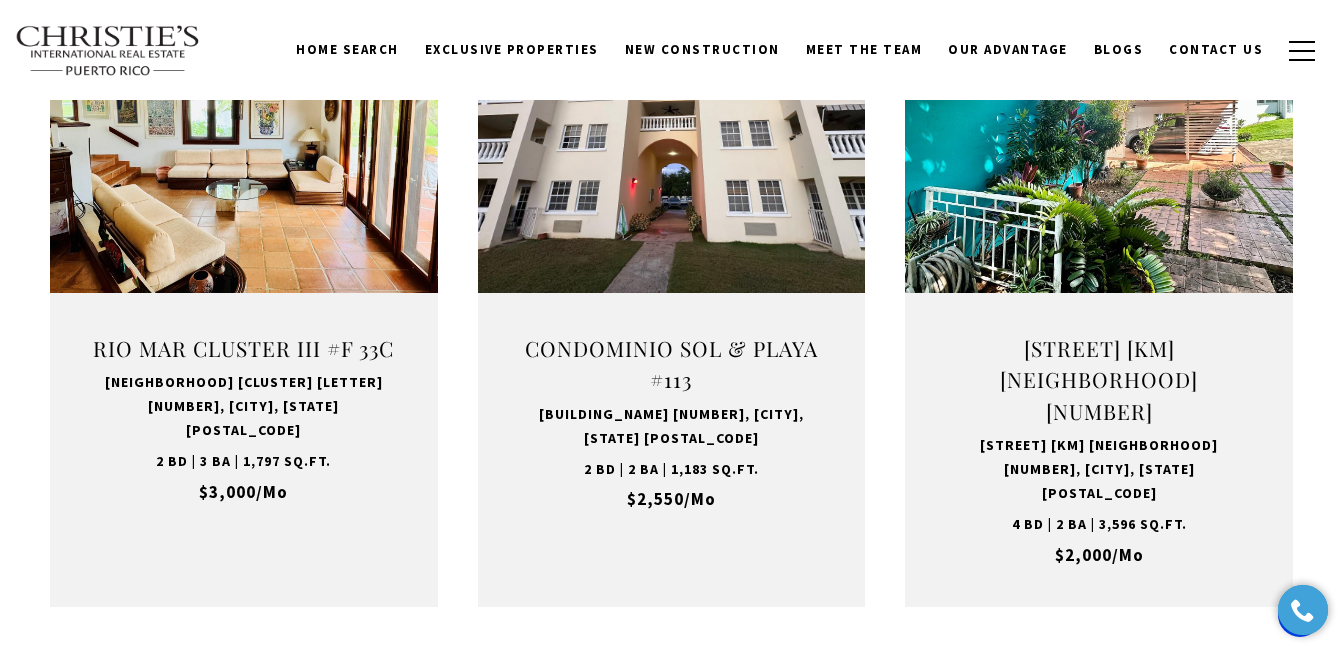 click on "»" at bounding box center [808, 691] 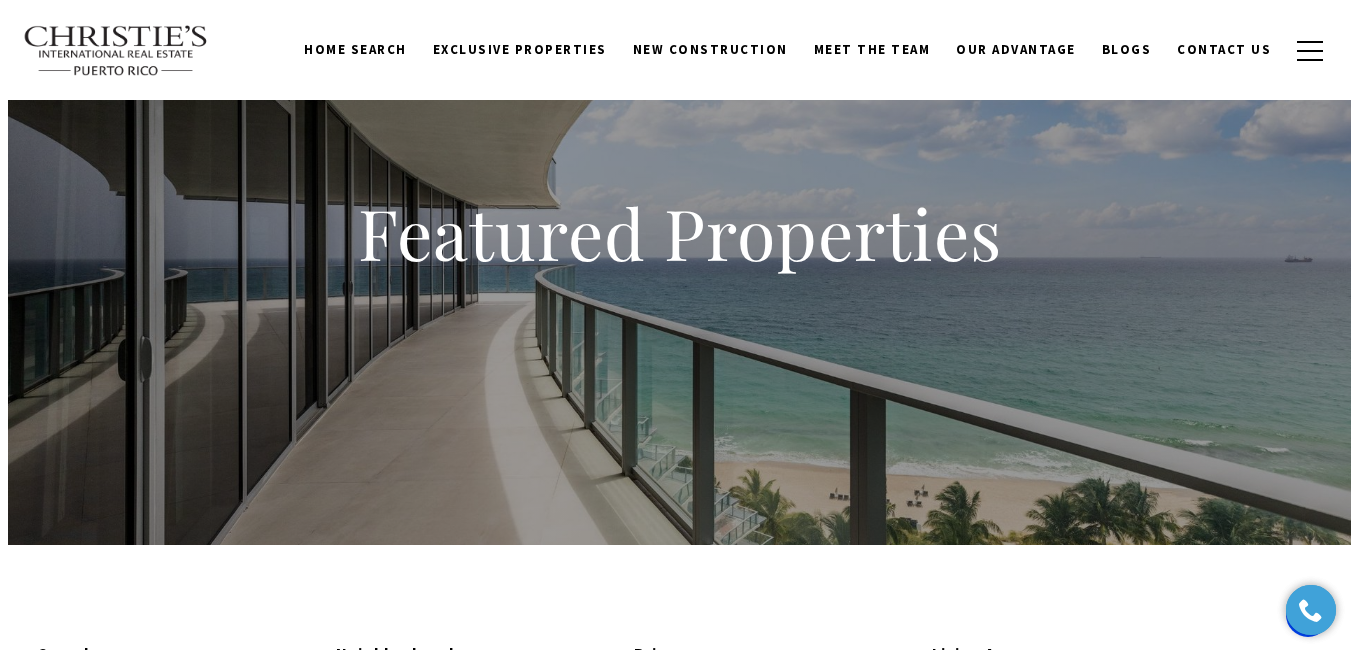 scroll, scrollTop: 0, scrollLeft: 0, axis: both 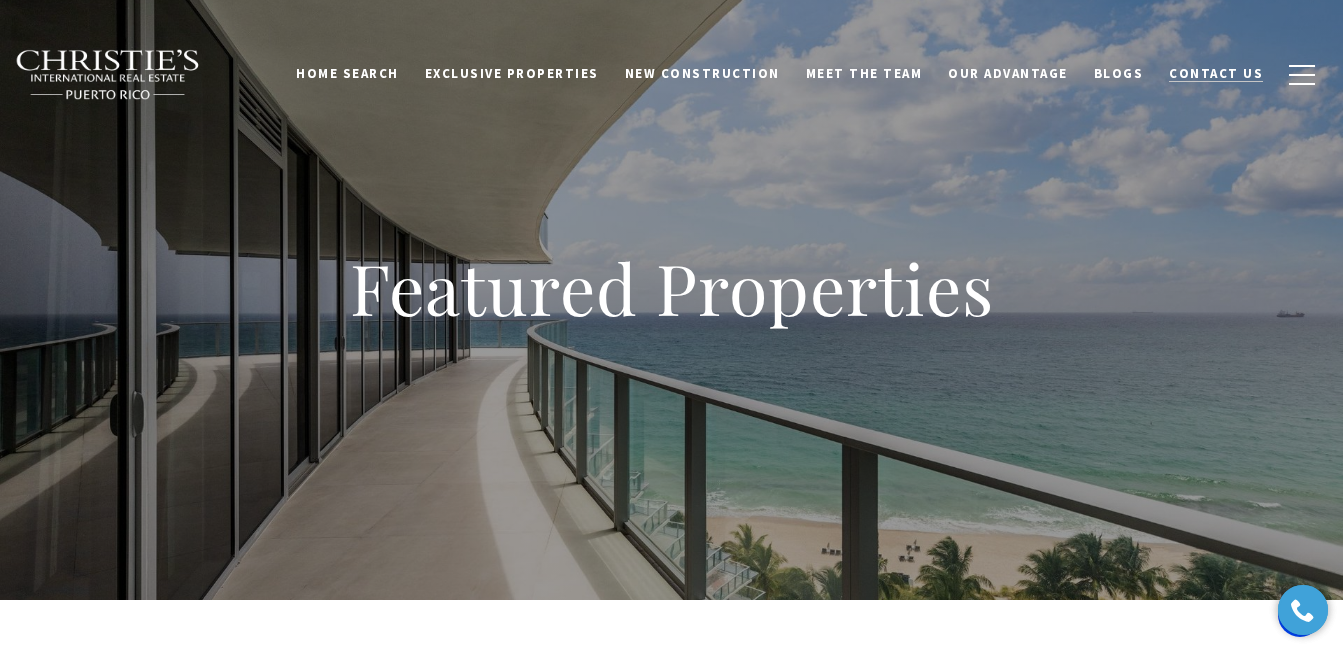click on "Contact Us" at bounding box center [1216, 73] 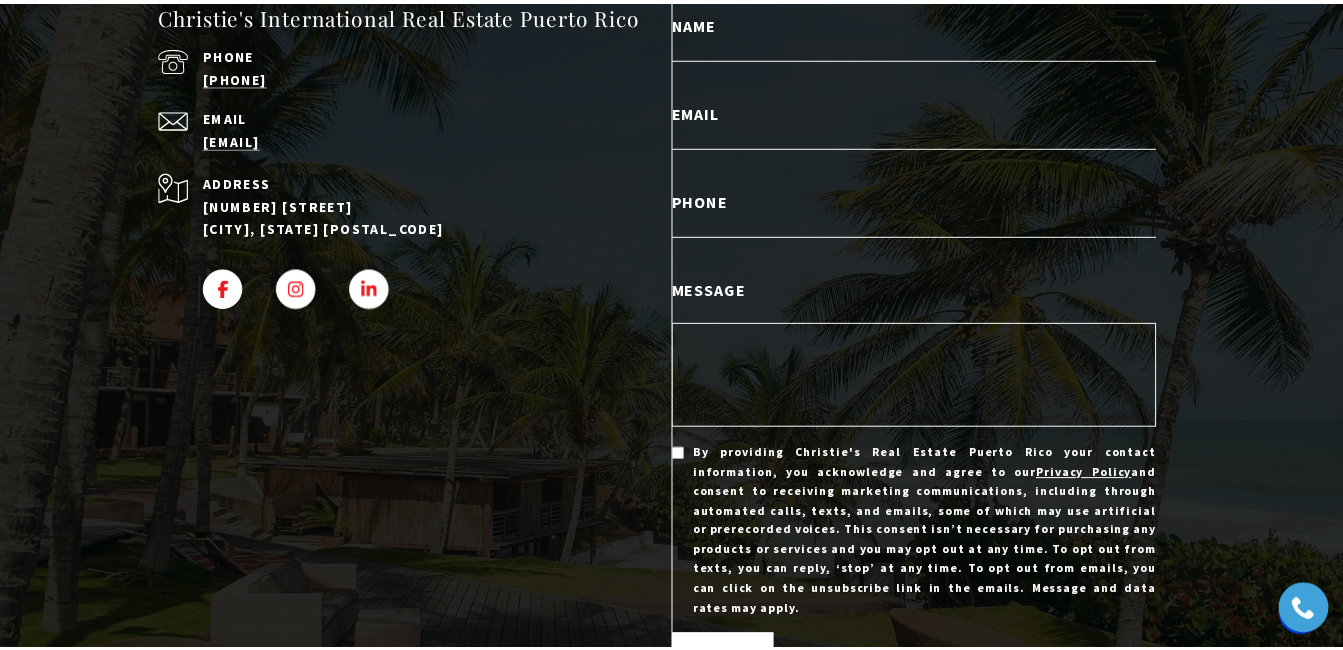 scroll, scrollTop: 0, scrollLeft: 0, axis: both 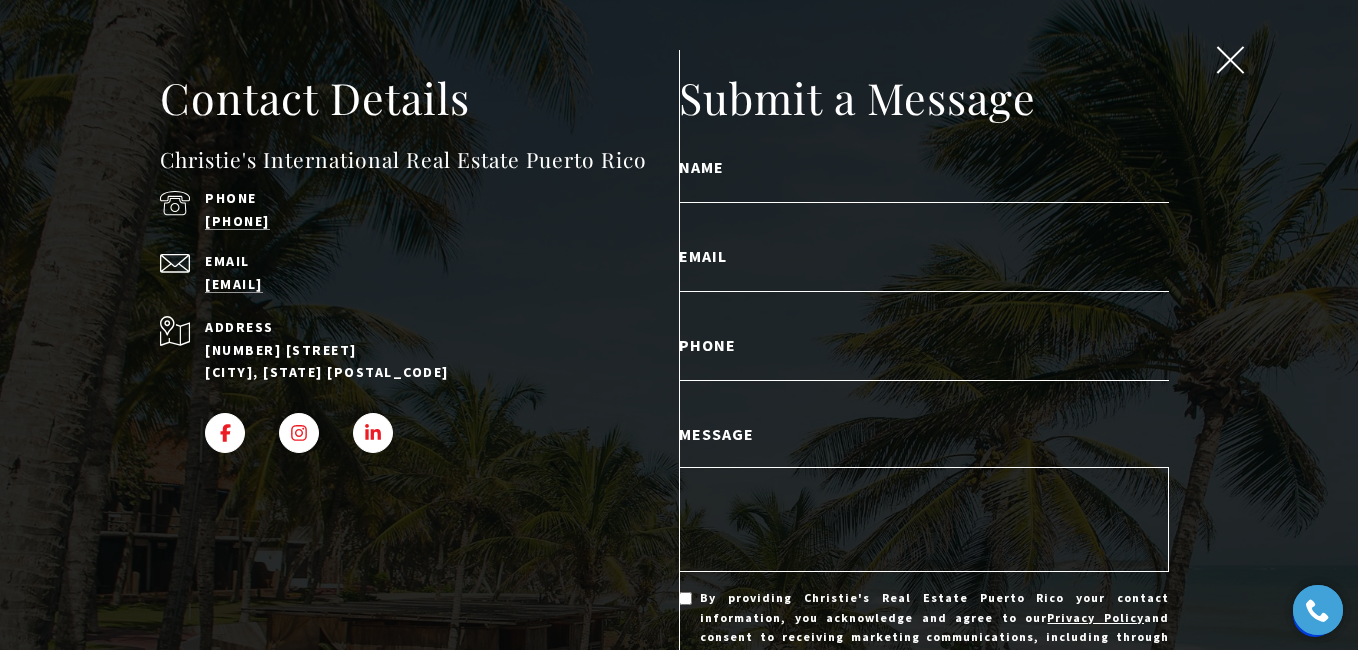 click at bounding box center [1230, 60] 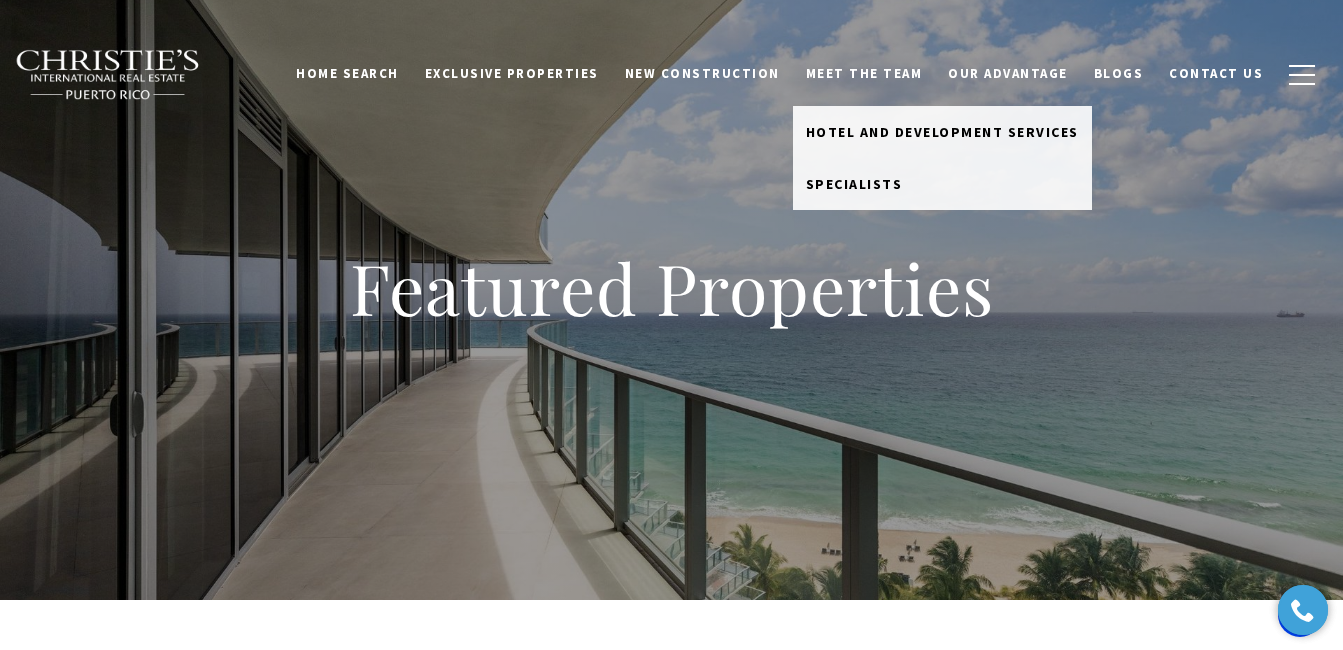 click on "Meet the Team" at bounding box center [864, 74] 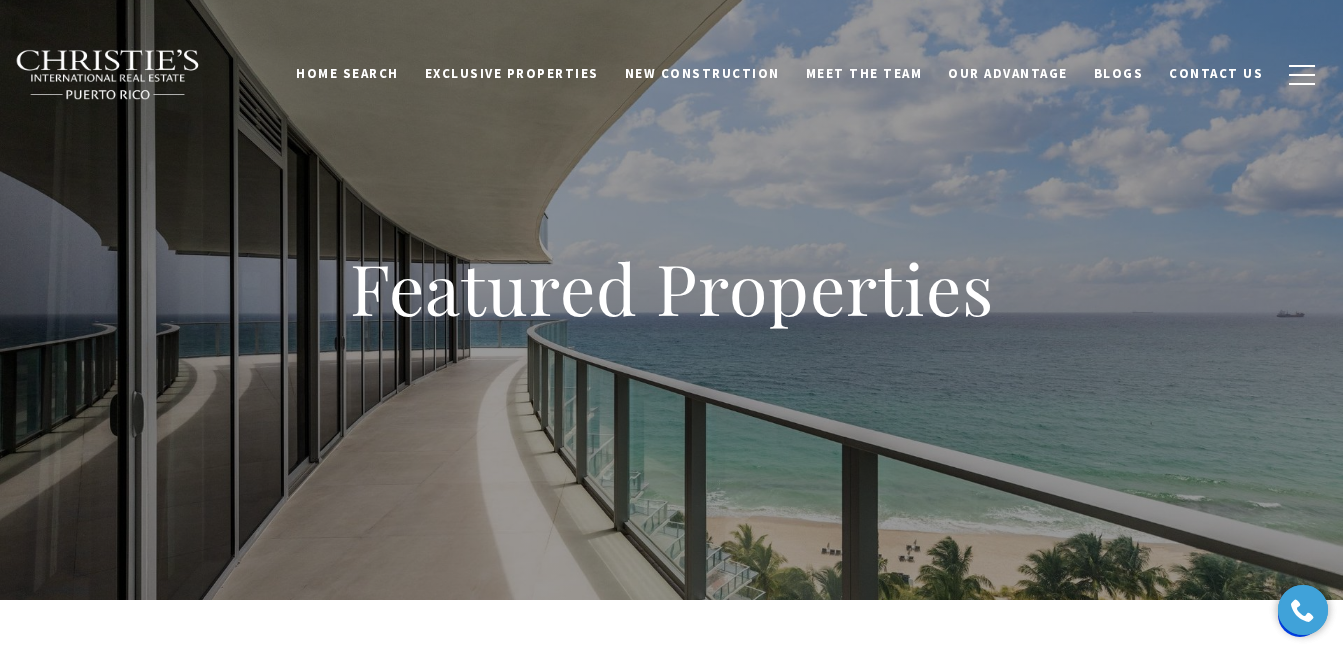 click on "Meet the Team" at bounding box center [864, 74] 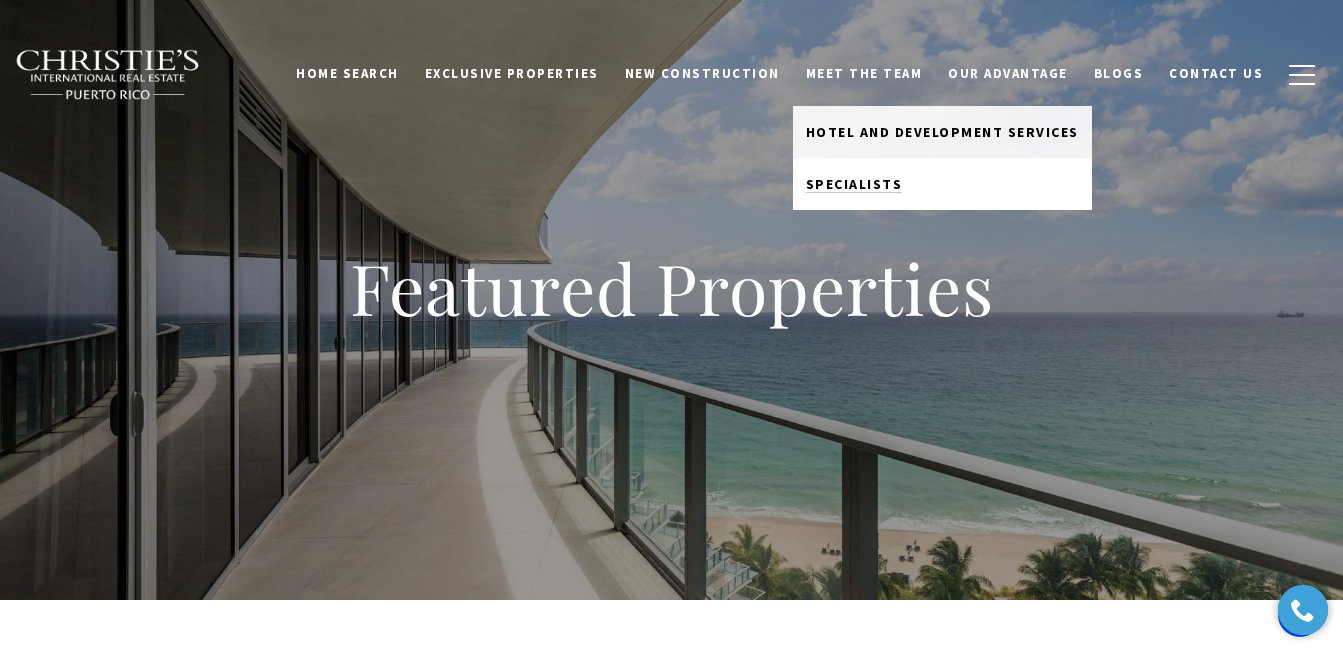 click on "Specialists" at bounding box center [854, 184] 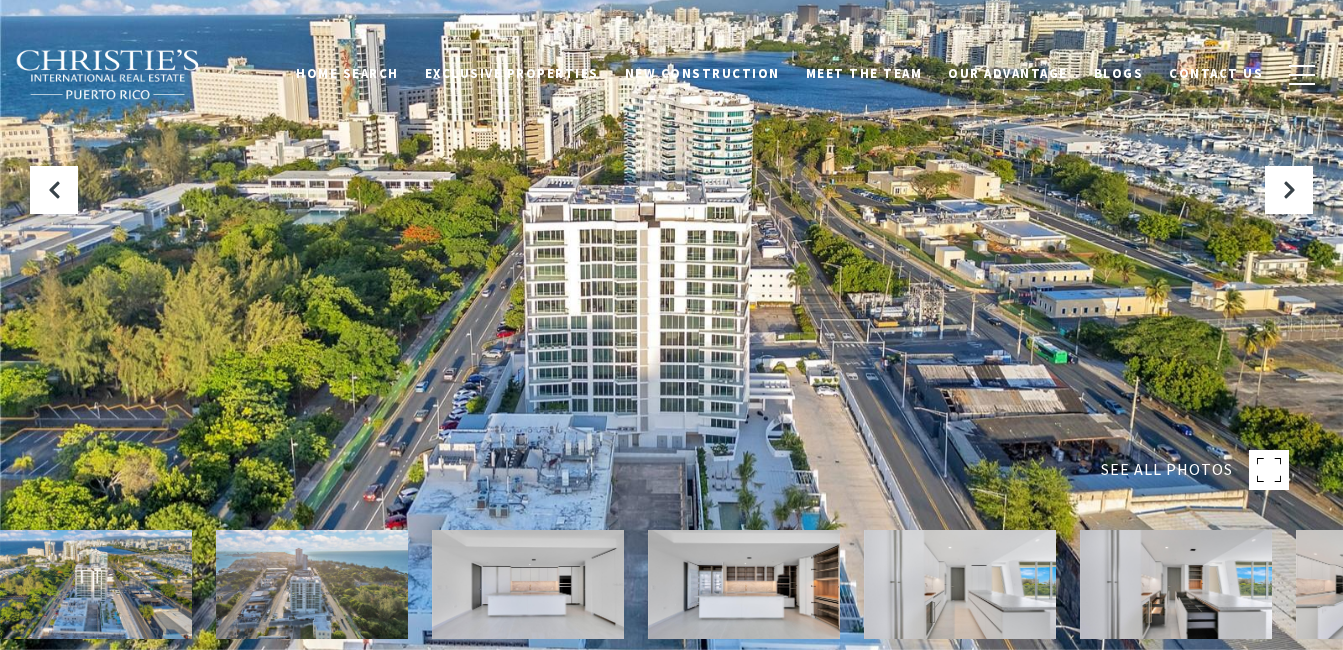 scroll, scrollTop: 0, scrollLeft: 0, axis: both 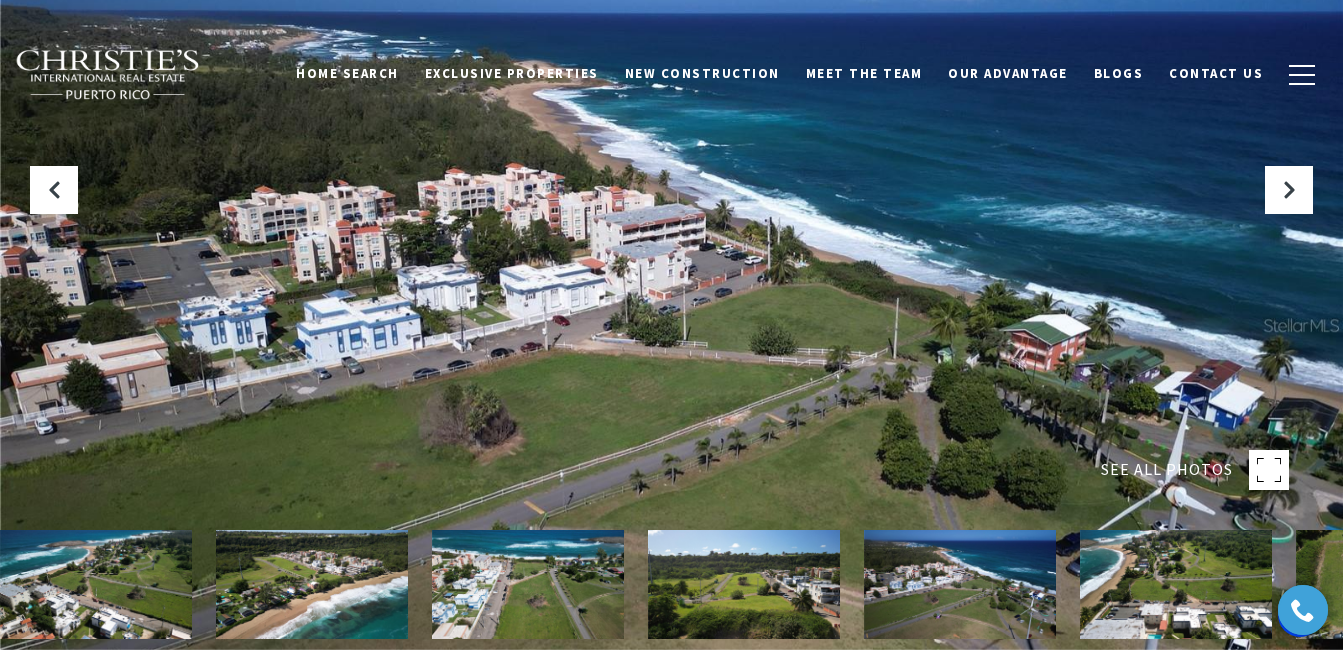 drag, startPoint x: 961, startPoint y: 335, endPoint x: 607, endPoint y: 286, distance: 357.37515 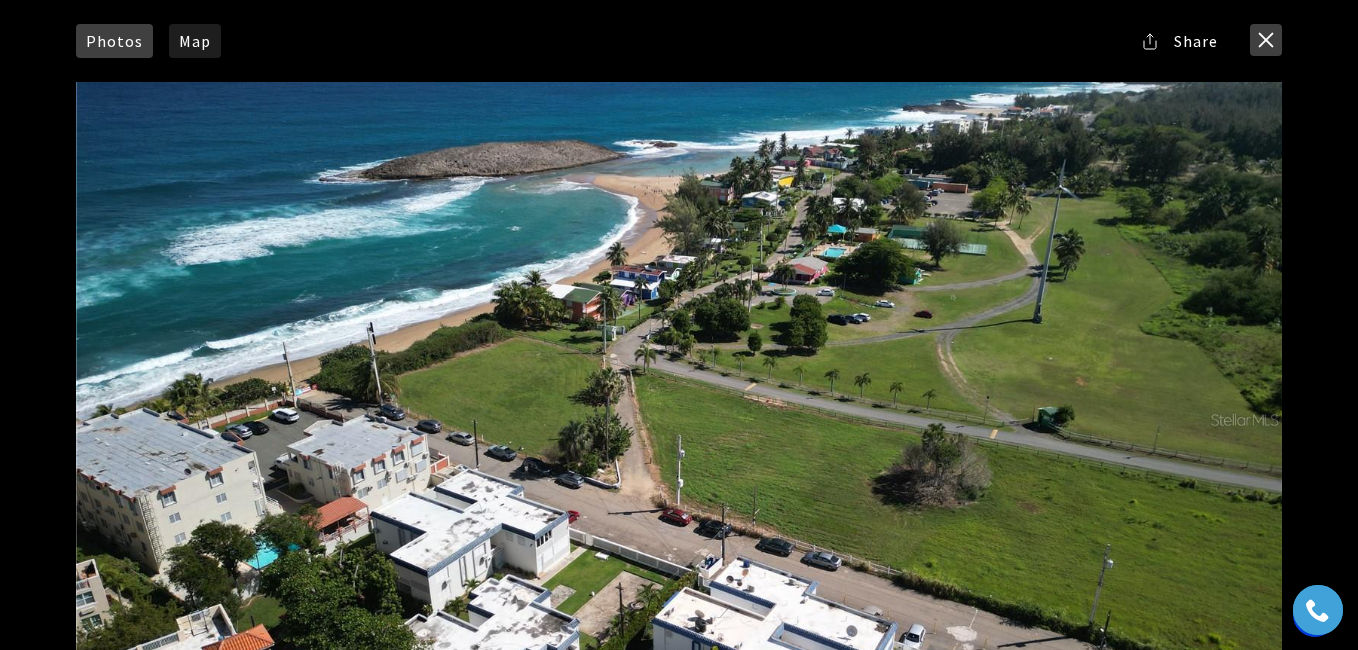 click at bounding box center (1266, 40) 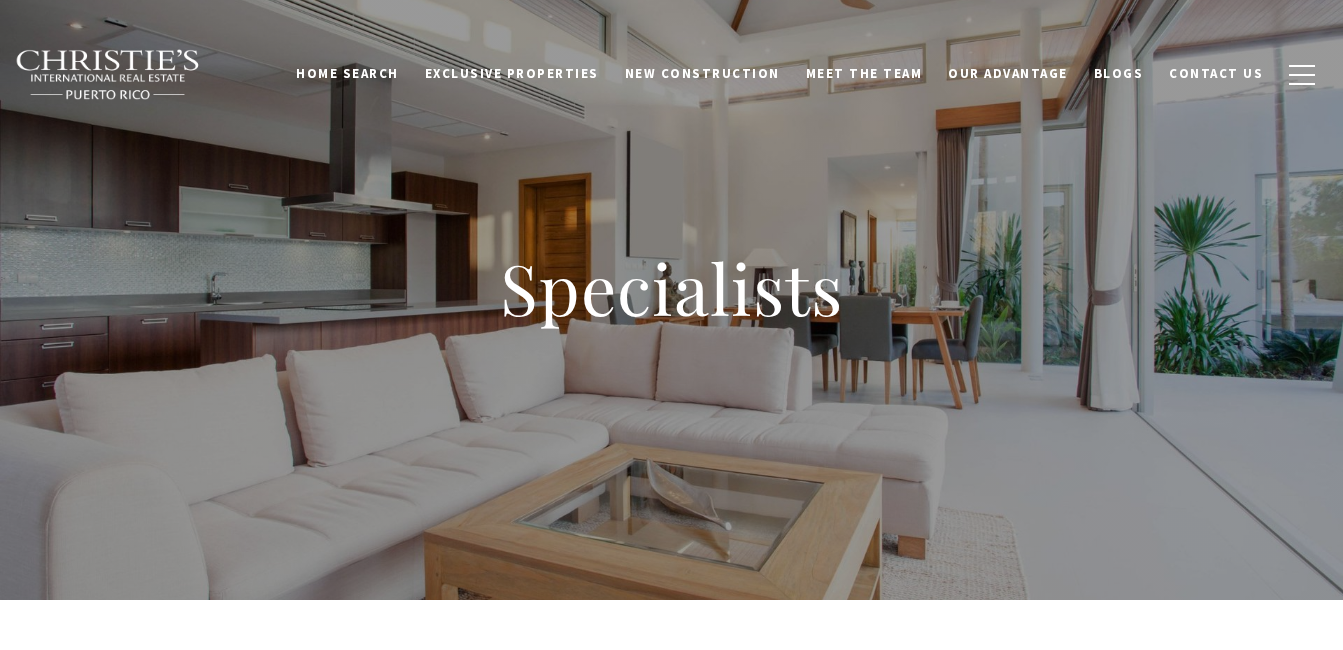 scroll, scrollTop: 0, scrollLeft: 0, axis: both 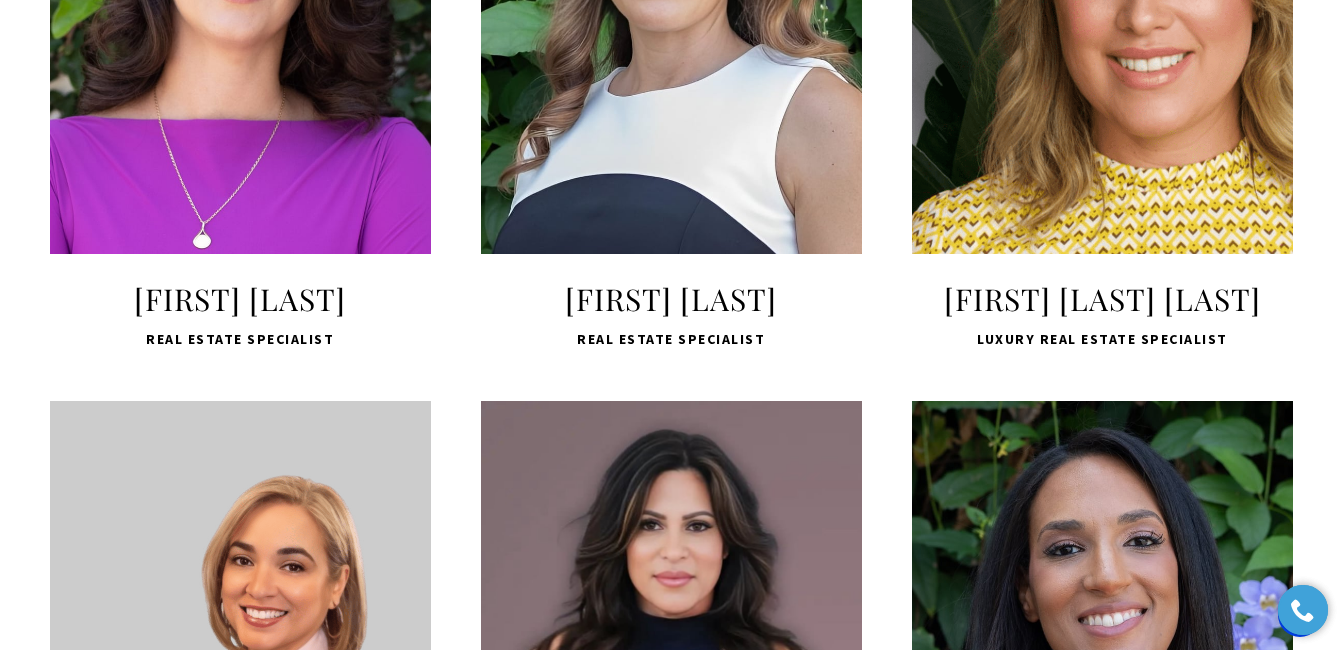 click on "LEARN MORE" at bounding box center (1102, 6) 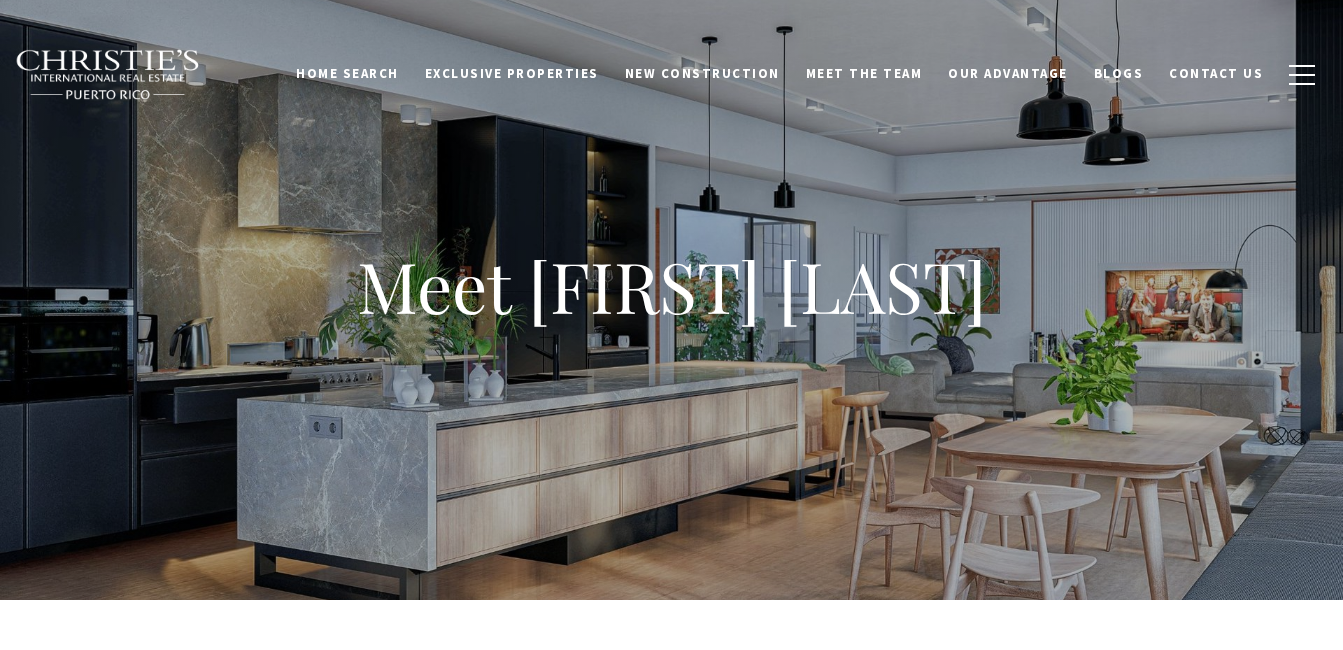 scroll, scrollTop: 0, scrollLeft: 0, axis: both 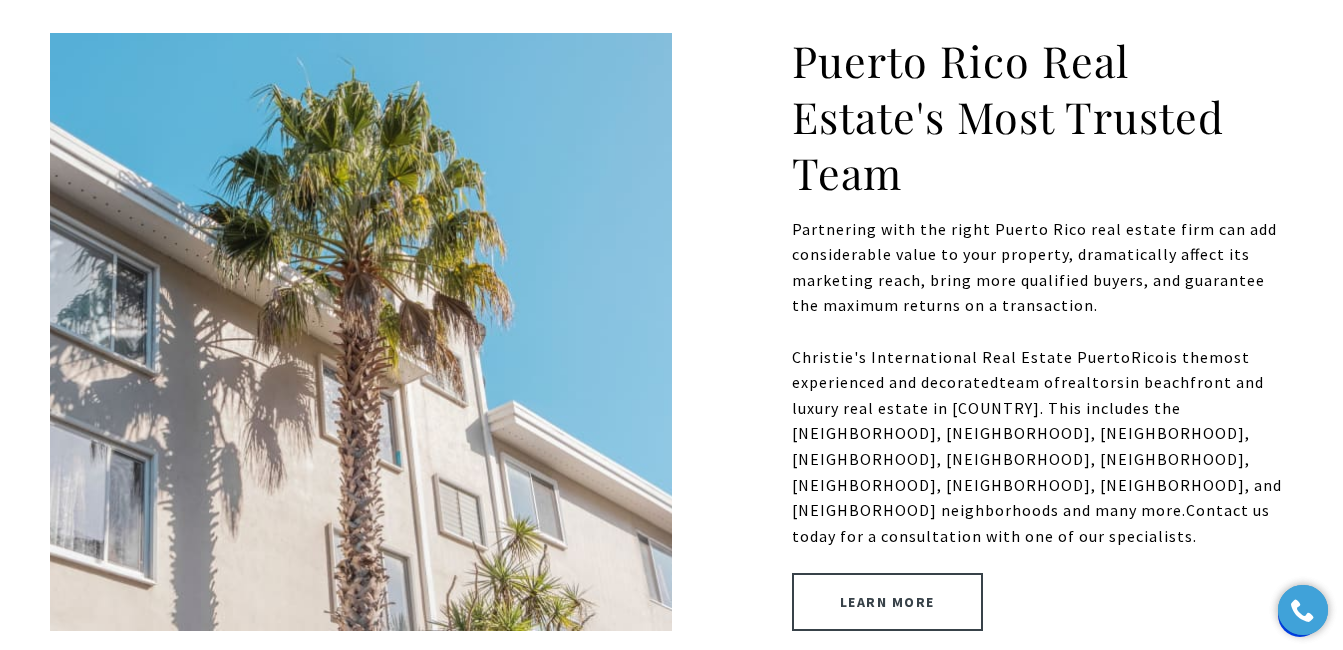 click on "Learn More" at bounding box center (887, 602) 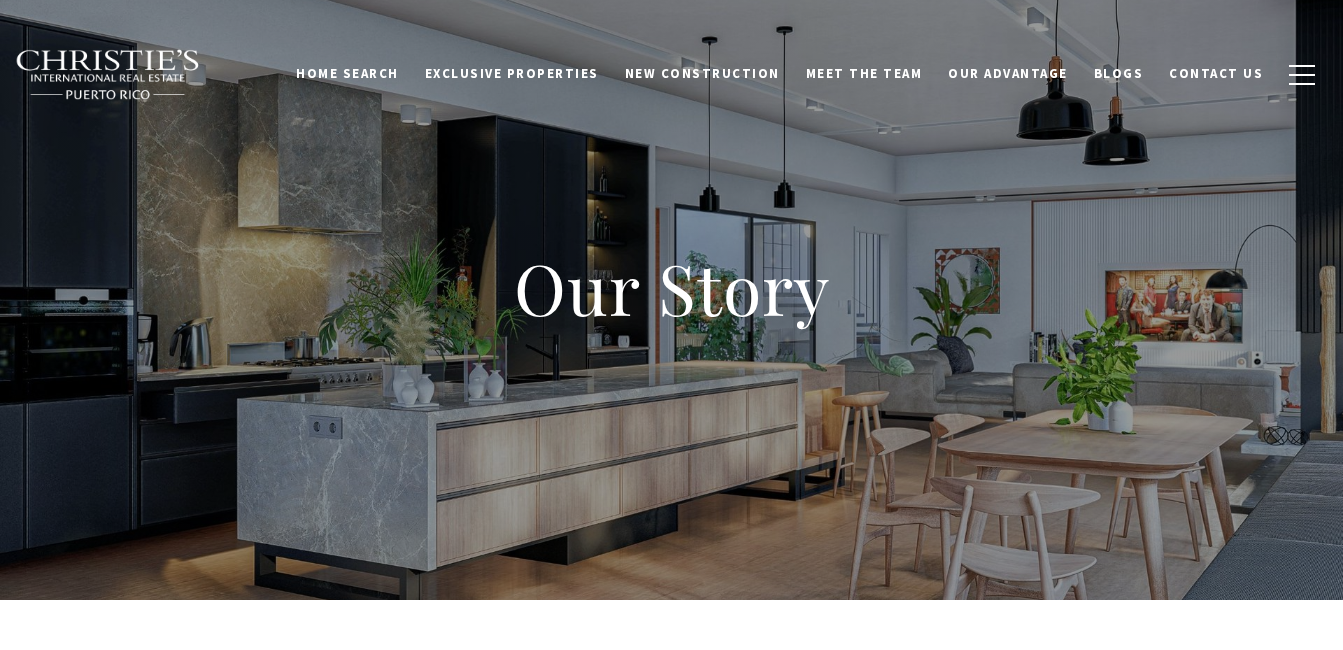 scroll, scrollTop: 0, scrollLeft: 0, axis: both 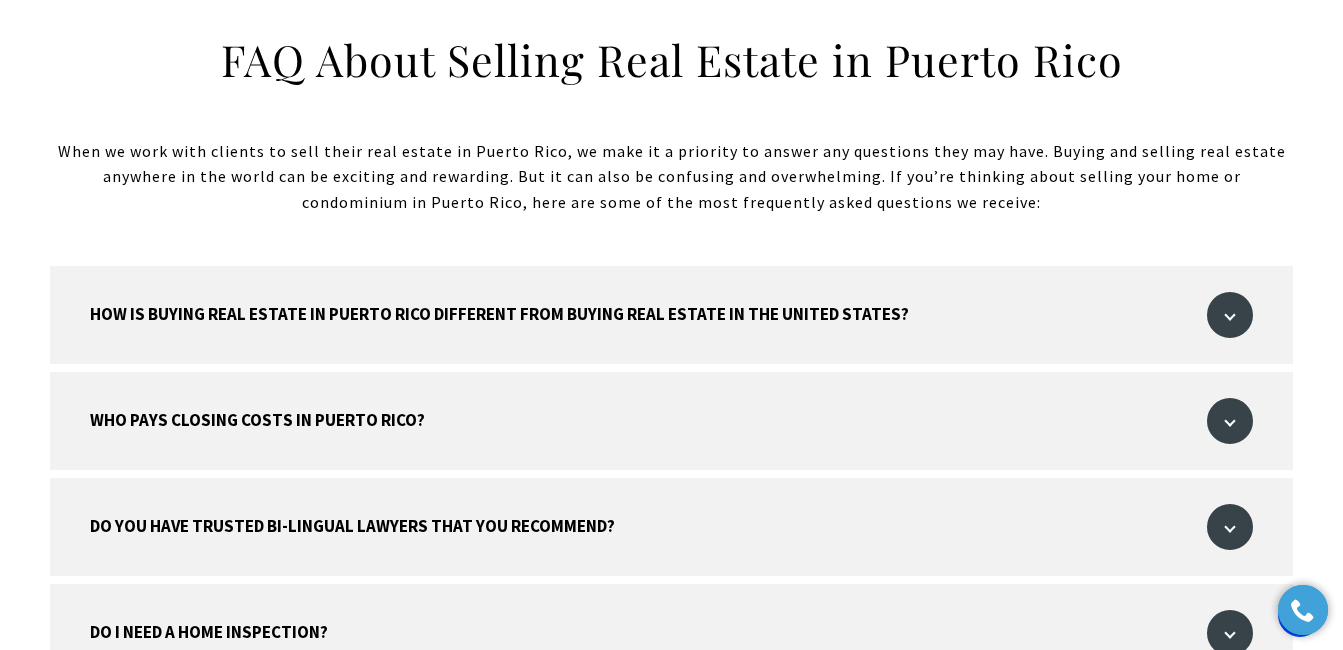 click on "Who pays closing costs in Puerto Rico?" at bounding box center [671, 421] 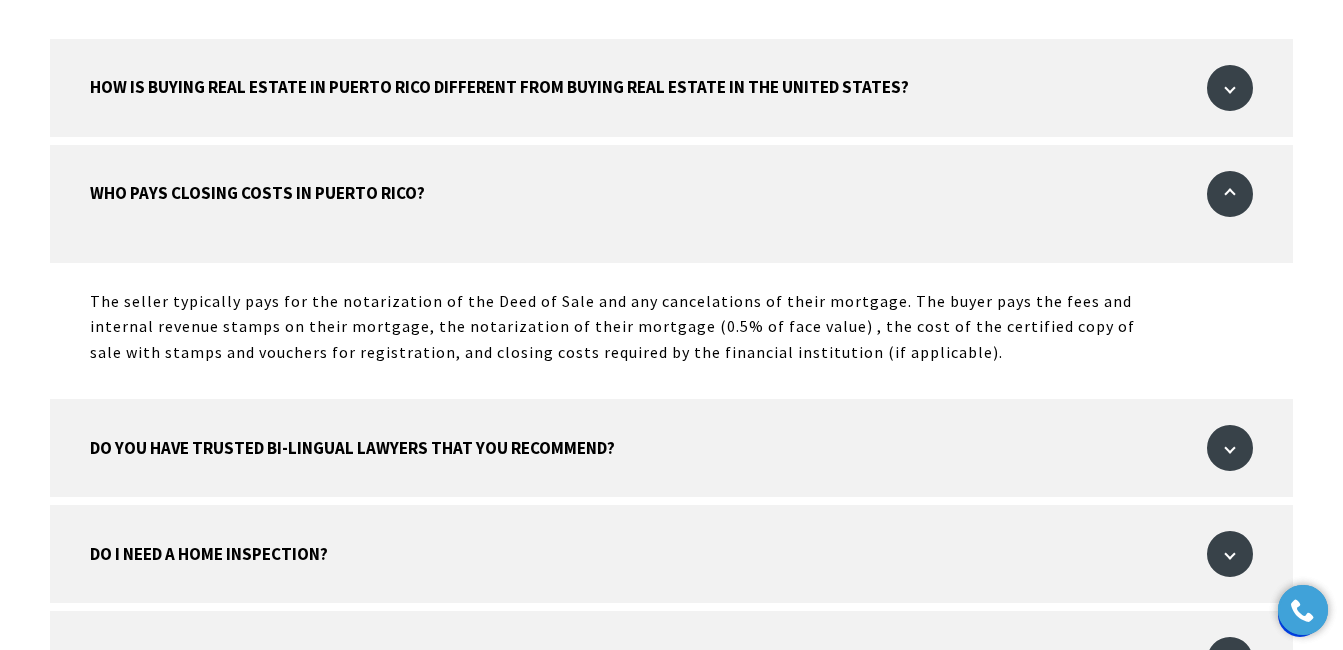 scroll, scrollTop: 2679, scrollLeft: 0, axis: vertical 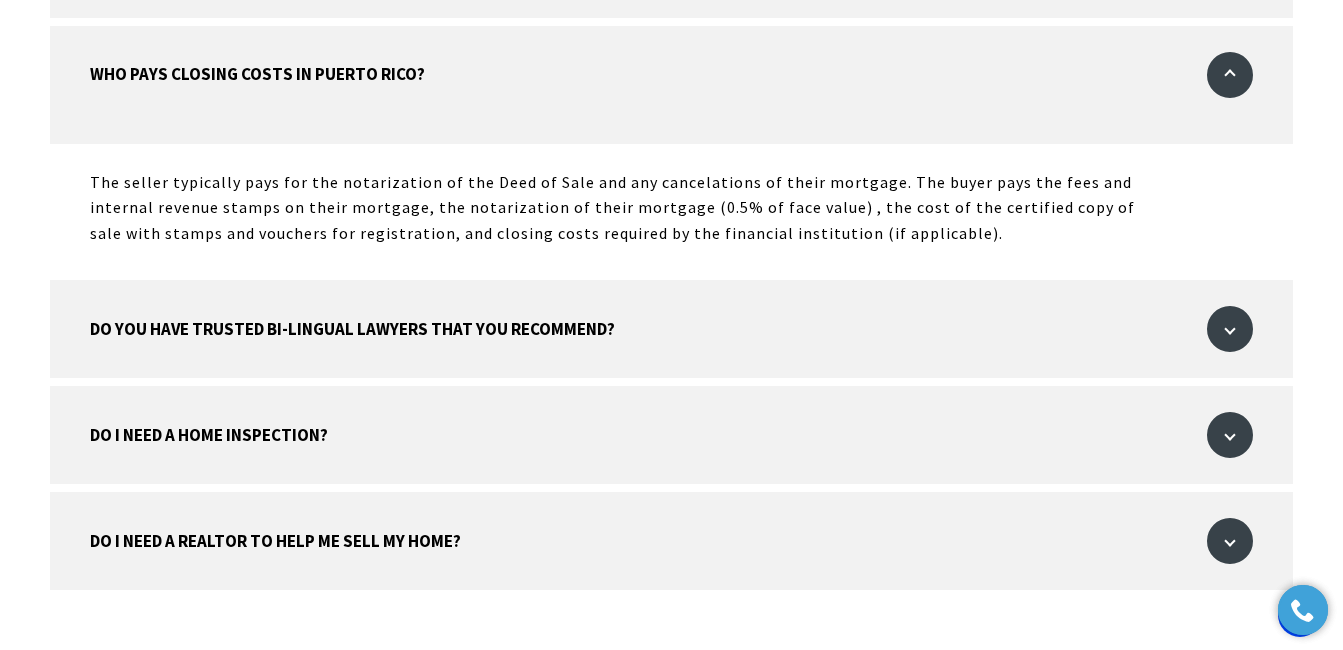 click on "Do you have trusted bi-lingual lawyers that you recommend?" at bounding box center [671, 329] 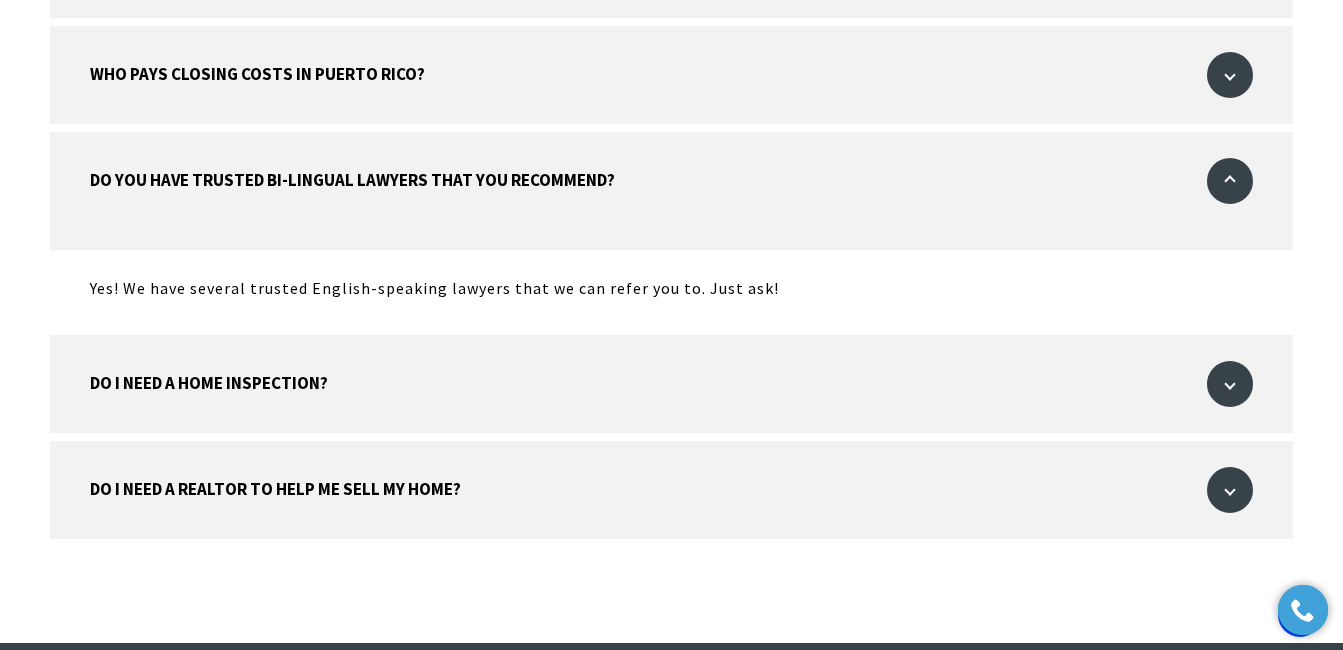 scroll, scrollTop: 2785, scrollLeft: 0, axis: vertical 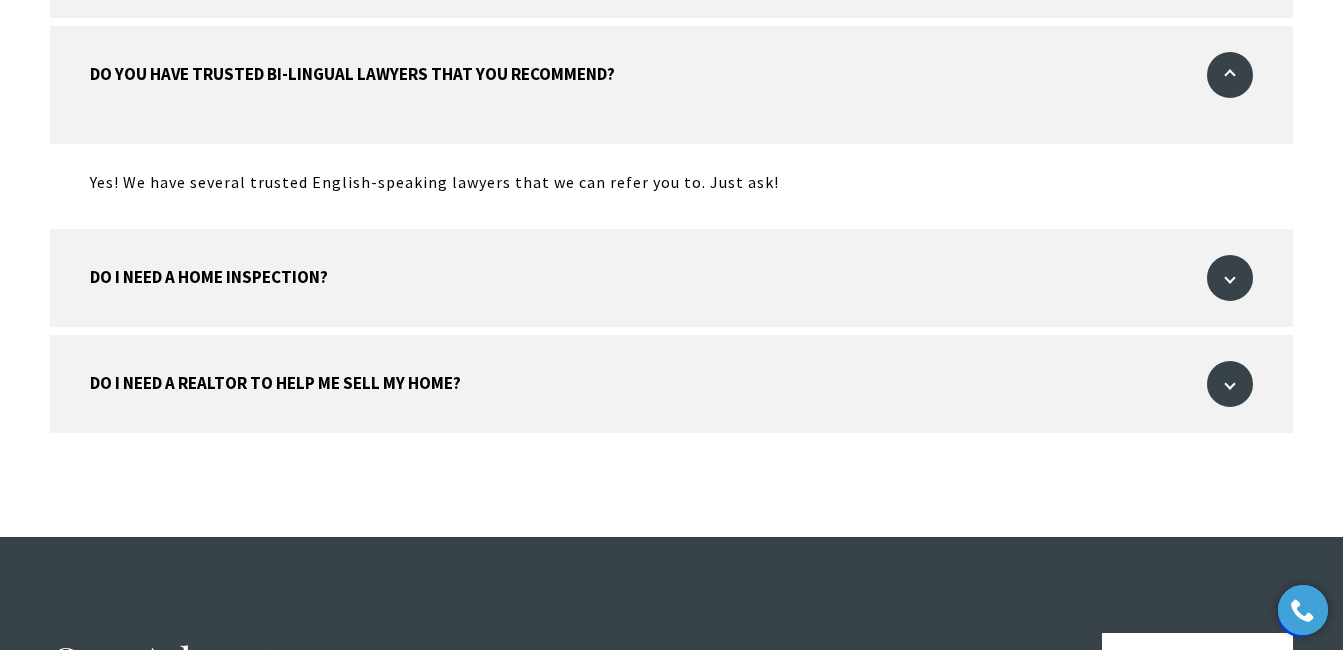click on "Do I need a home inspection?" at bounding box center (671, 278) 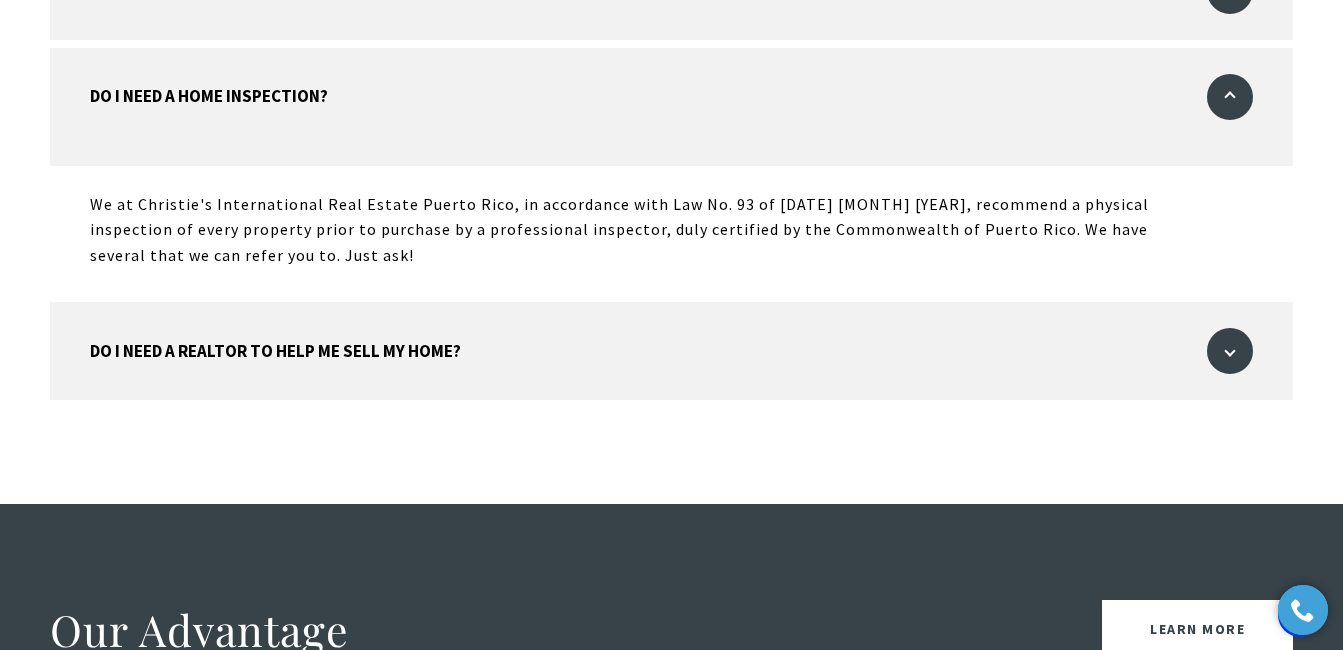 scroll, scrollTop: 2891, scrollLeft: 0, axis: vertical 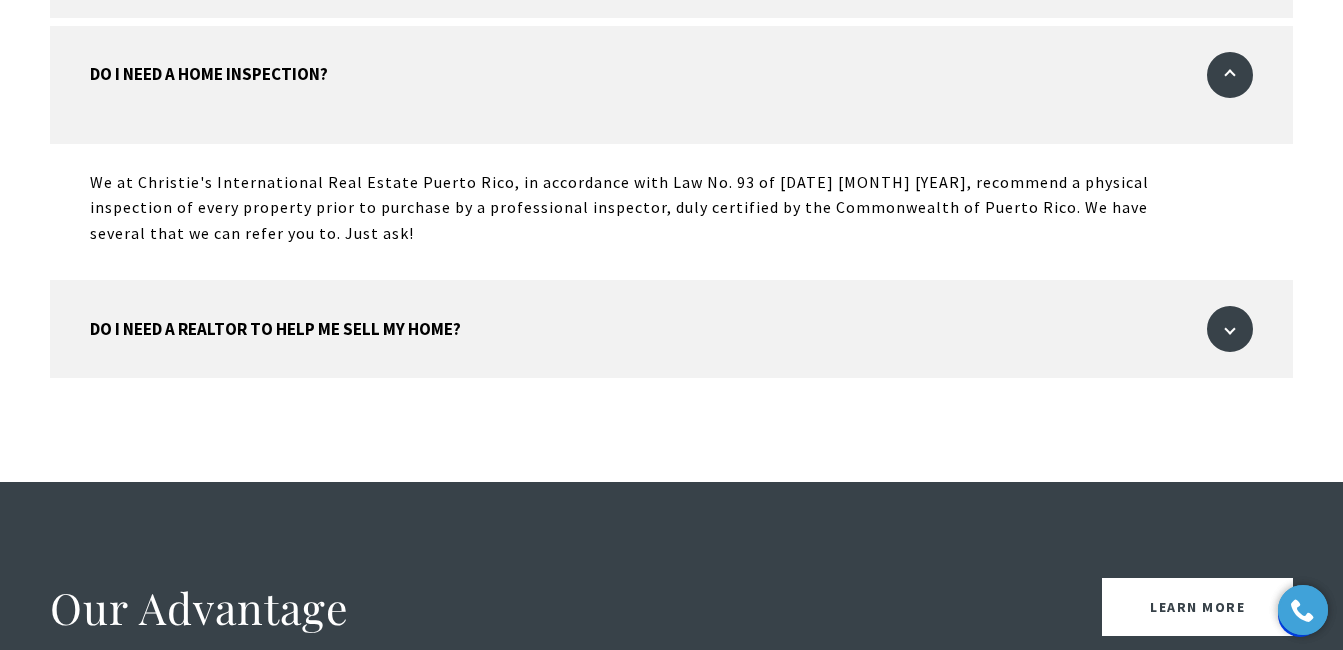 click on "Do I need a realtor to help me sell my home?" at bounding box center [671, 329] 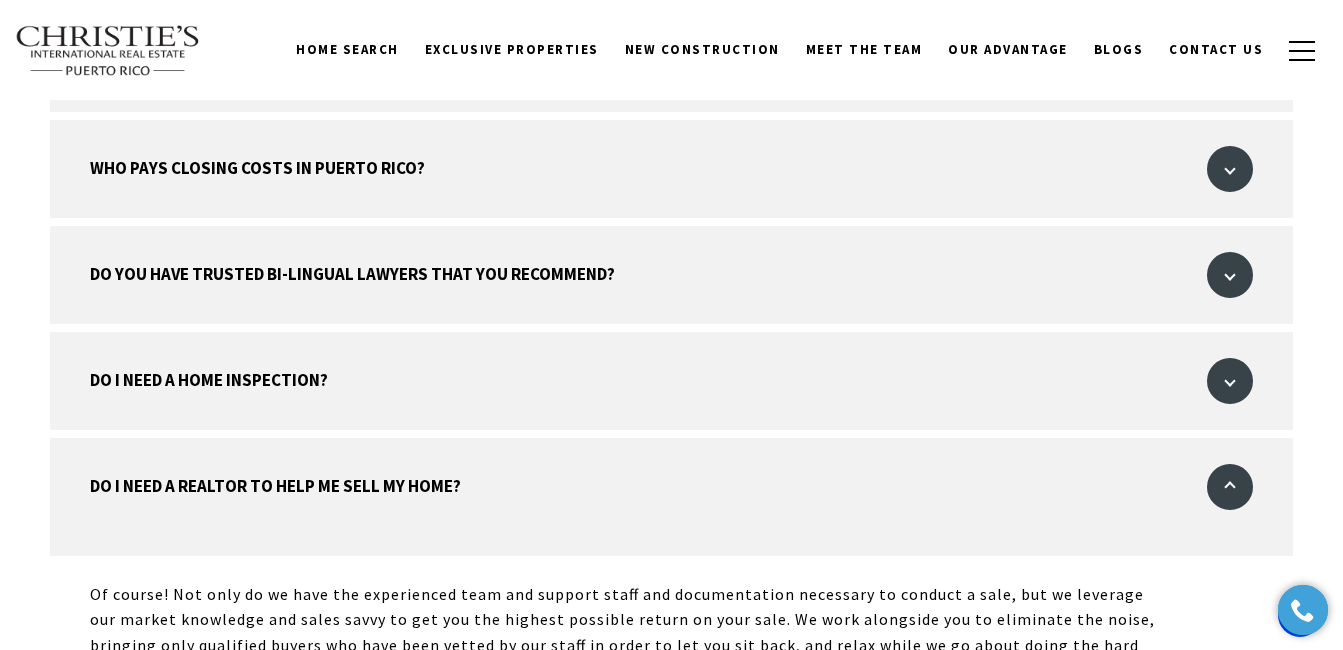 scroll, scrollTop: 2085, scrollLeft: 0, axis: vertical 